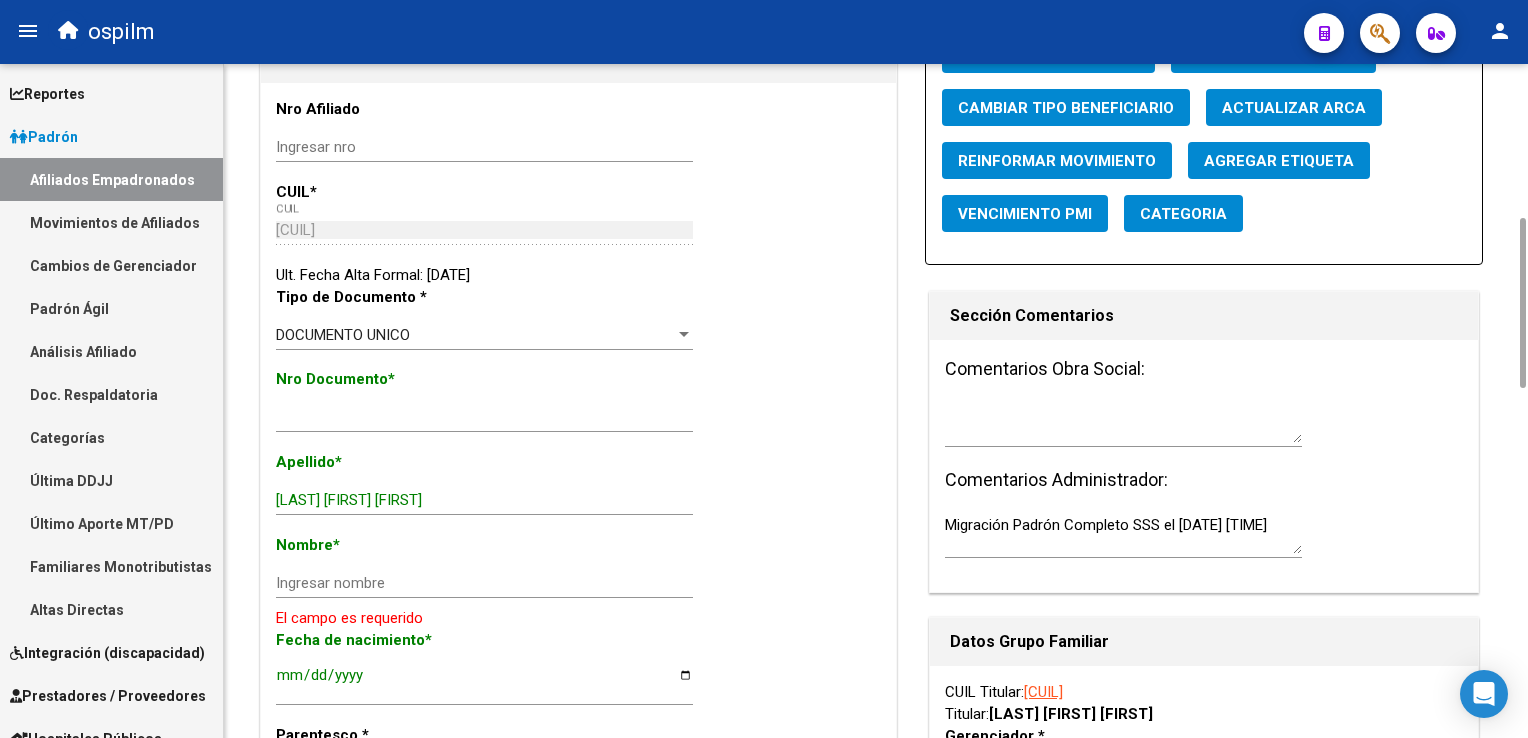 drag, startPoint x: 1517, startPoint y: 147, endPoint x: 1512, endPoint y: 230, distance: 83.15047 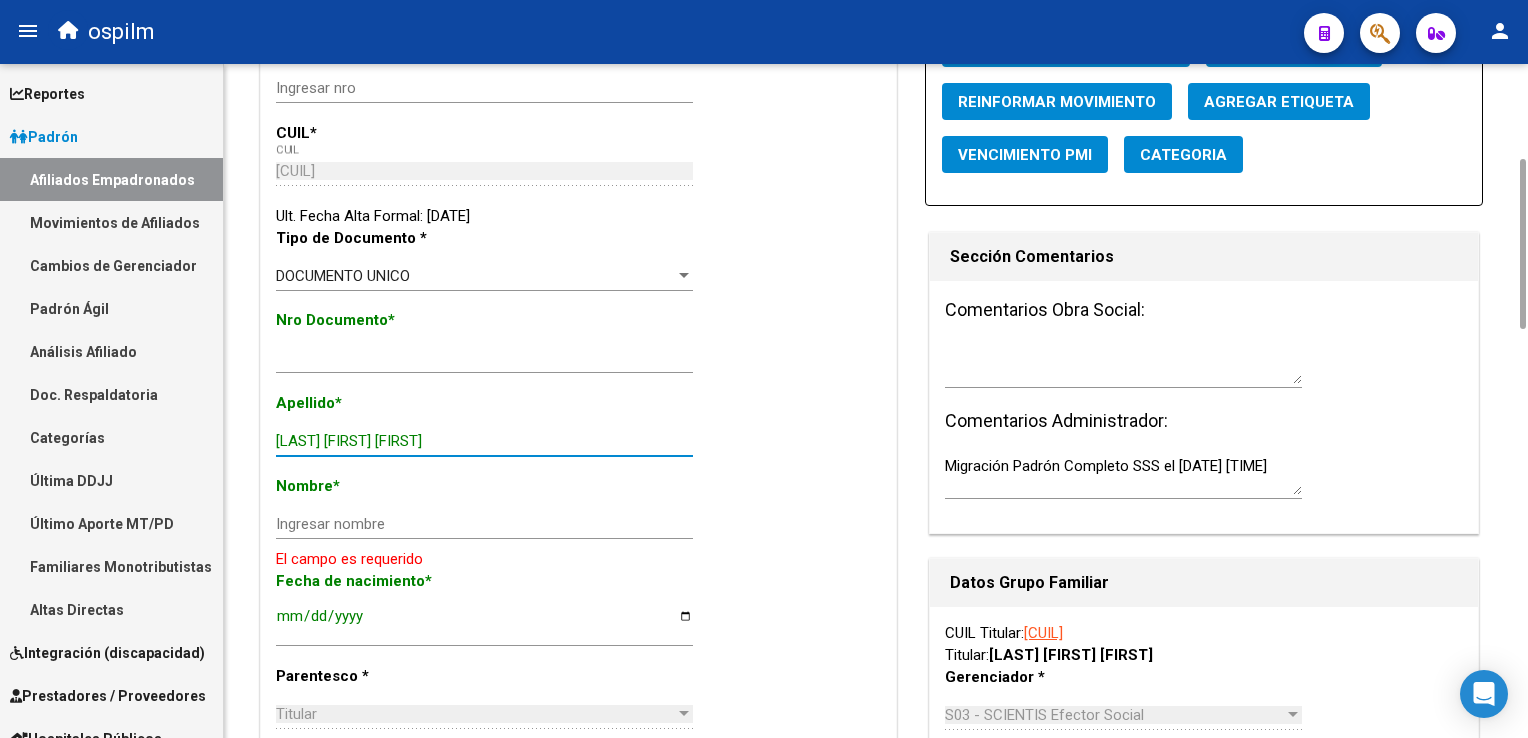 drag, startPoint x: 340, startPoint y: 442, endPoint x: 434, endPoint y: 438, distance: 94.08507 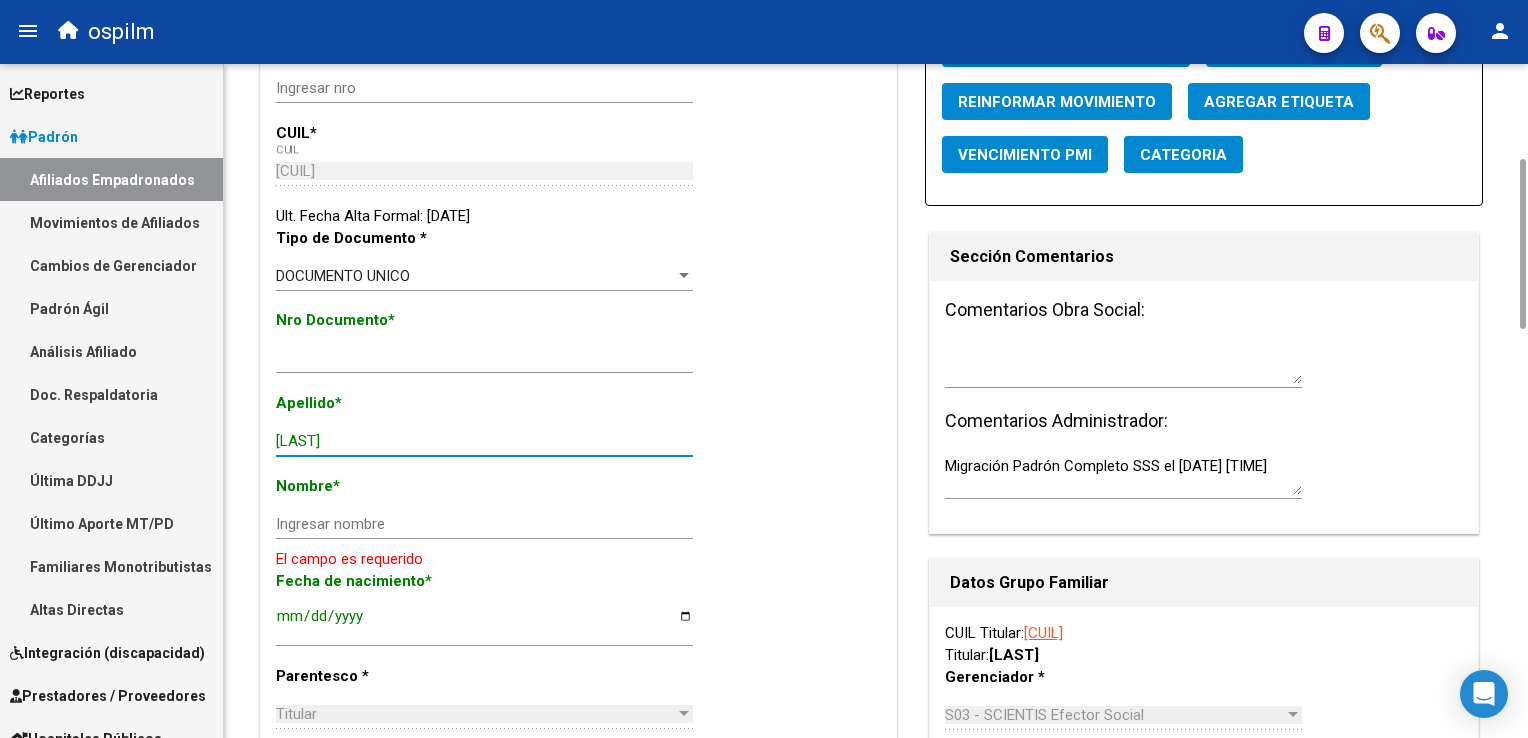 type on "[LAST]" 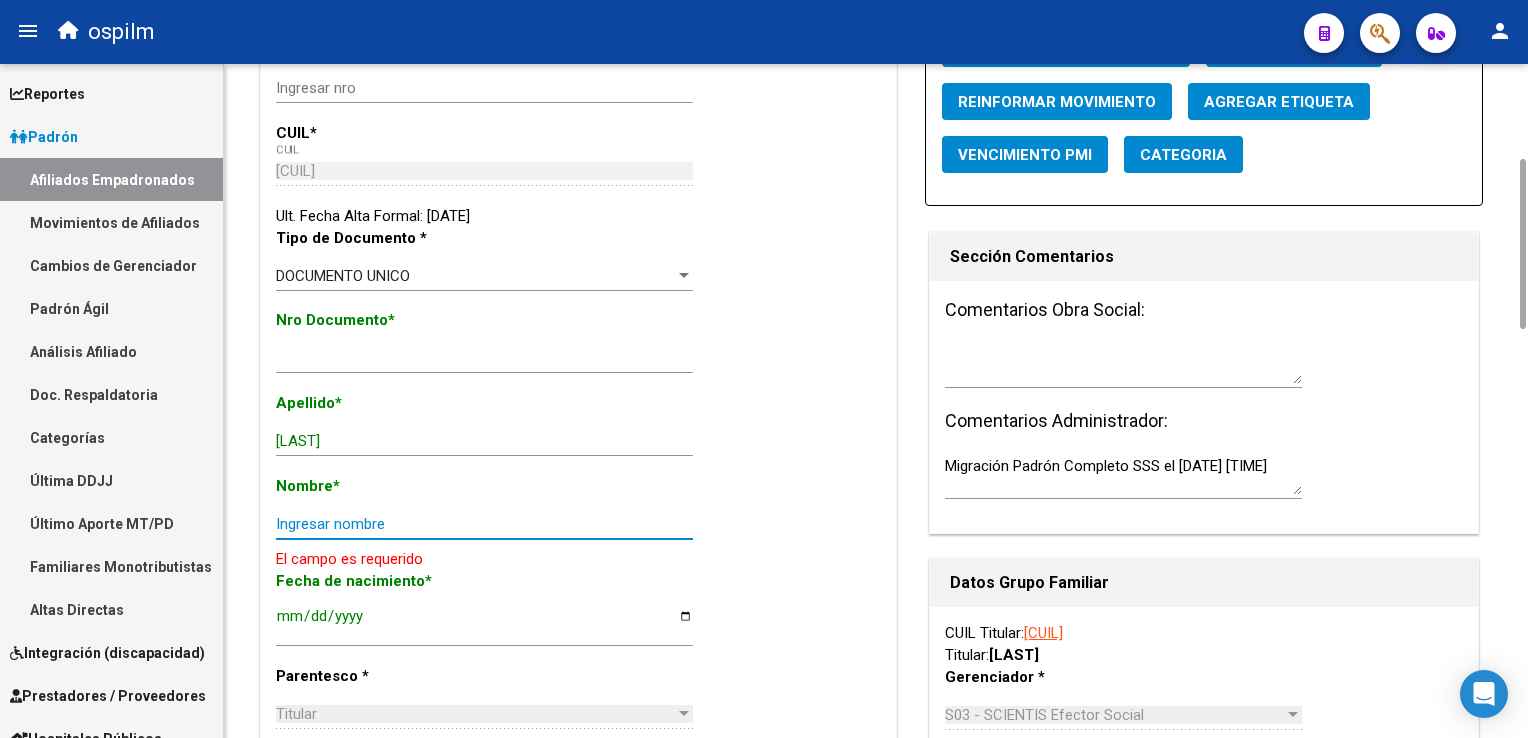 paste on "[FIRST] [FIRST]" 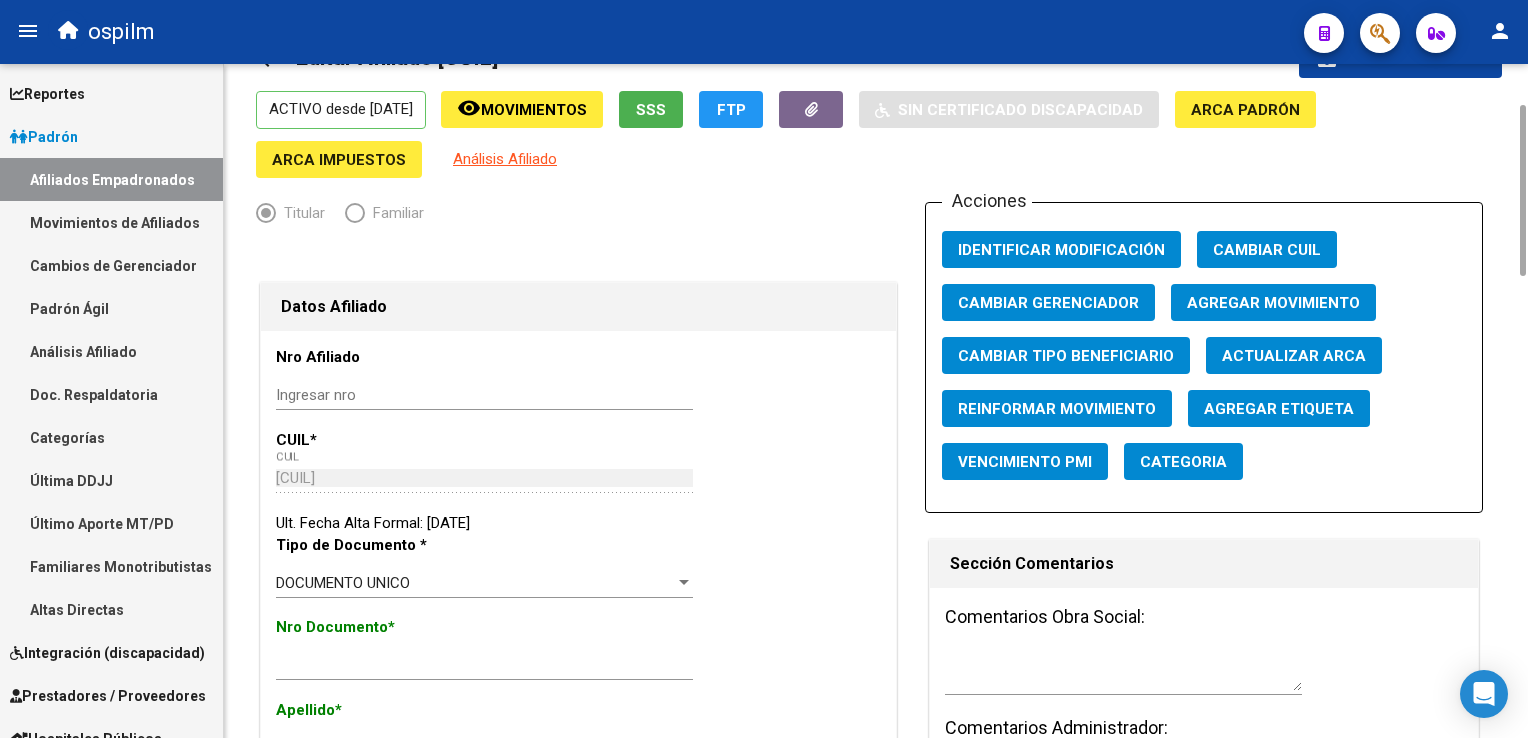 drag, startPoint x: 1524, startPoint y: 259, endPoint x: 1530, endPoint y: 180, distance: 79.22752 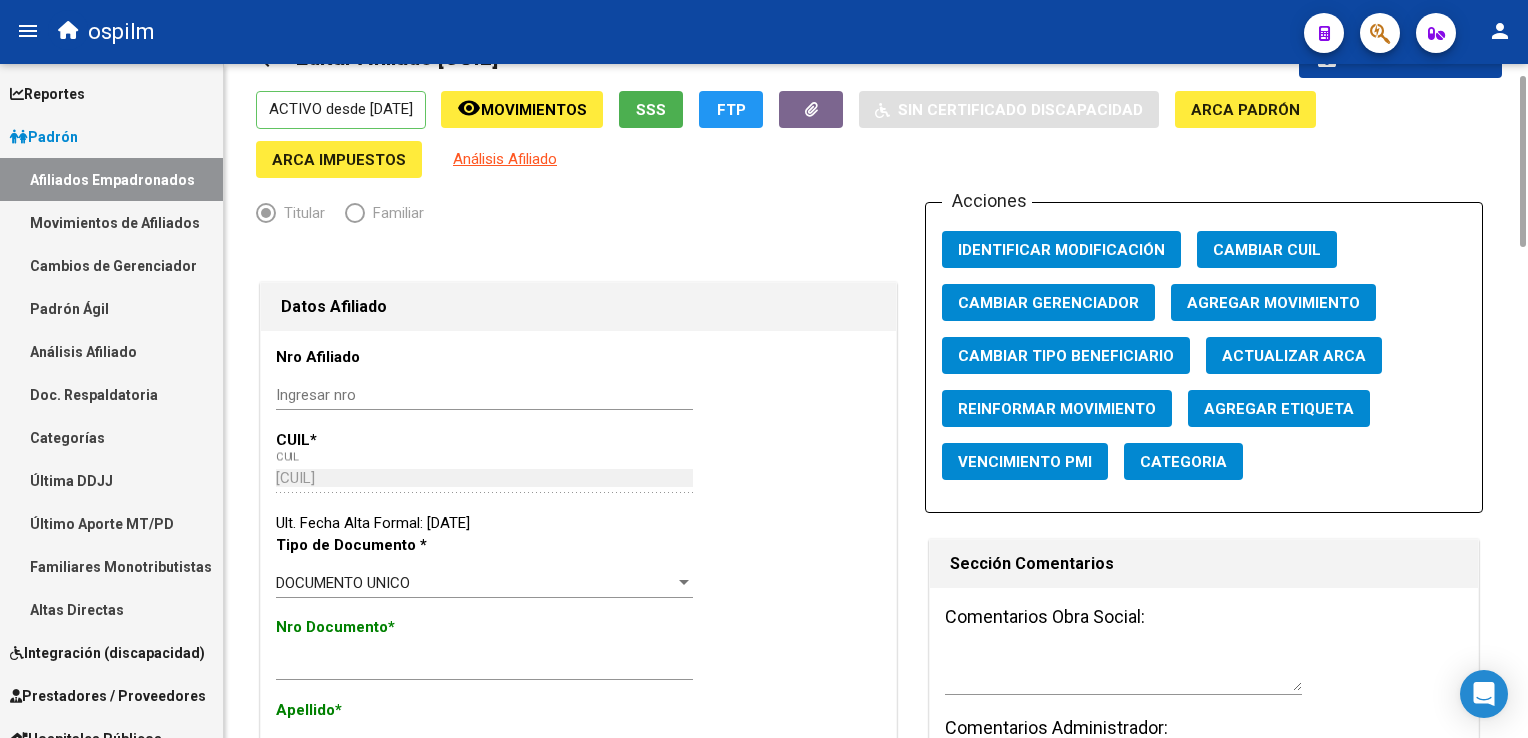 scroll, scrollTop: 65, scrollLeft: 0, axis: vertical 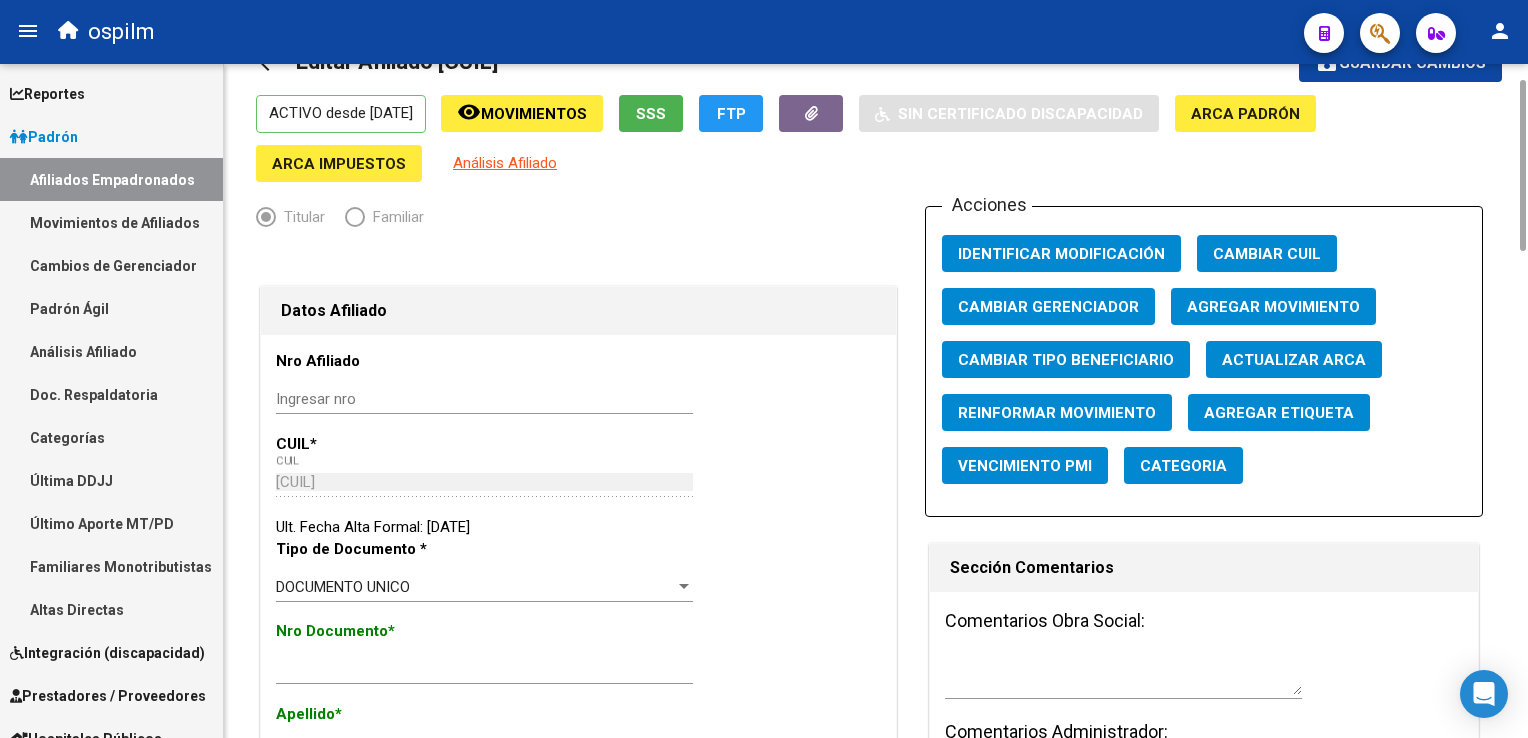 type on "[FIRST] [FIRST]" 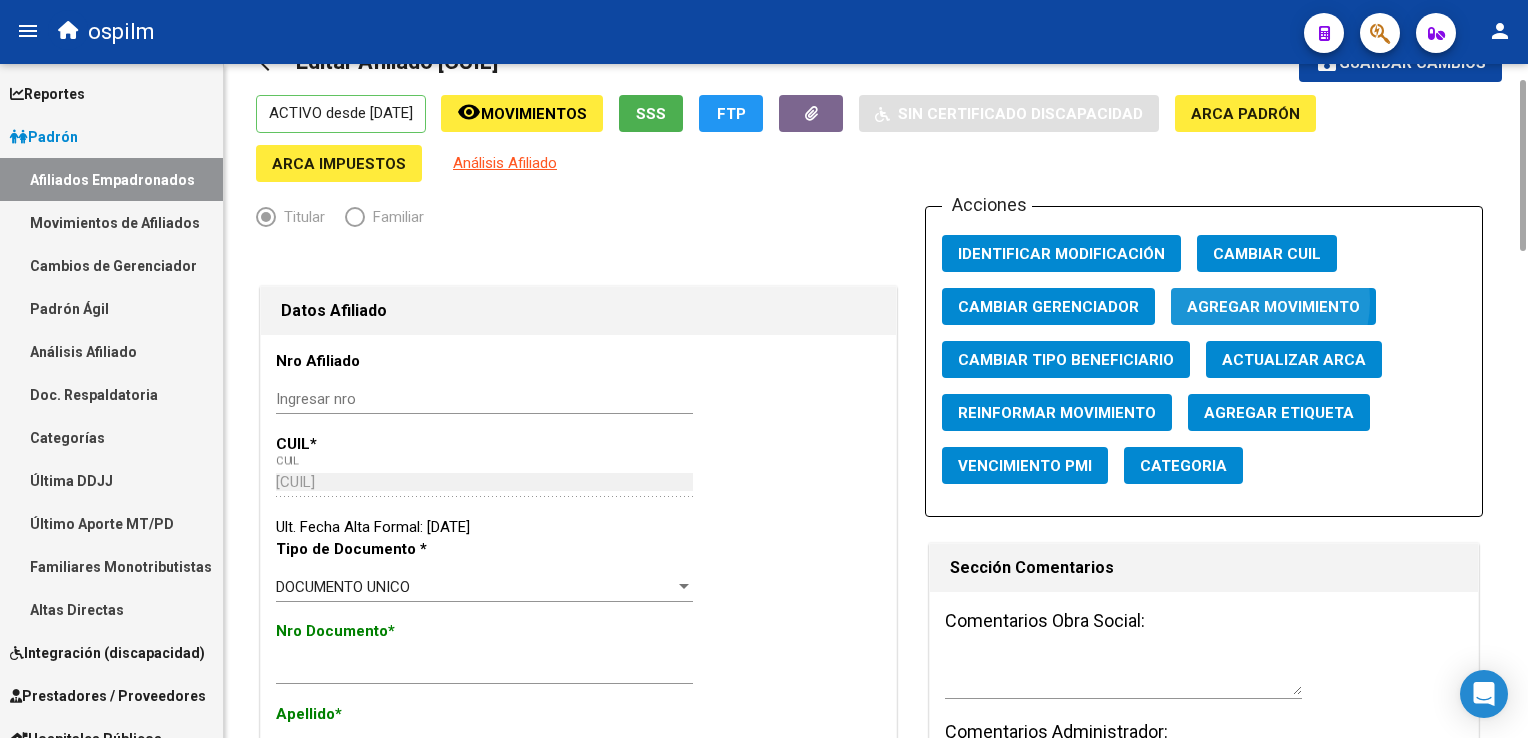 click on "Agregar Movimiento" 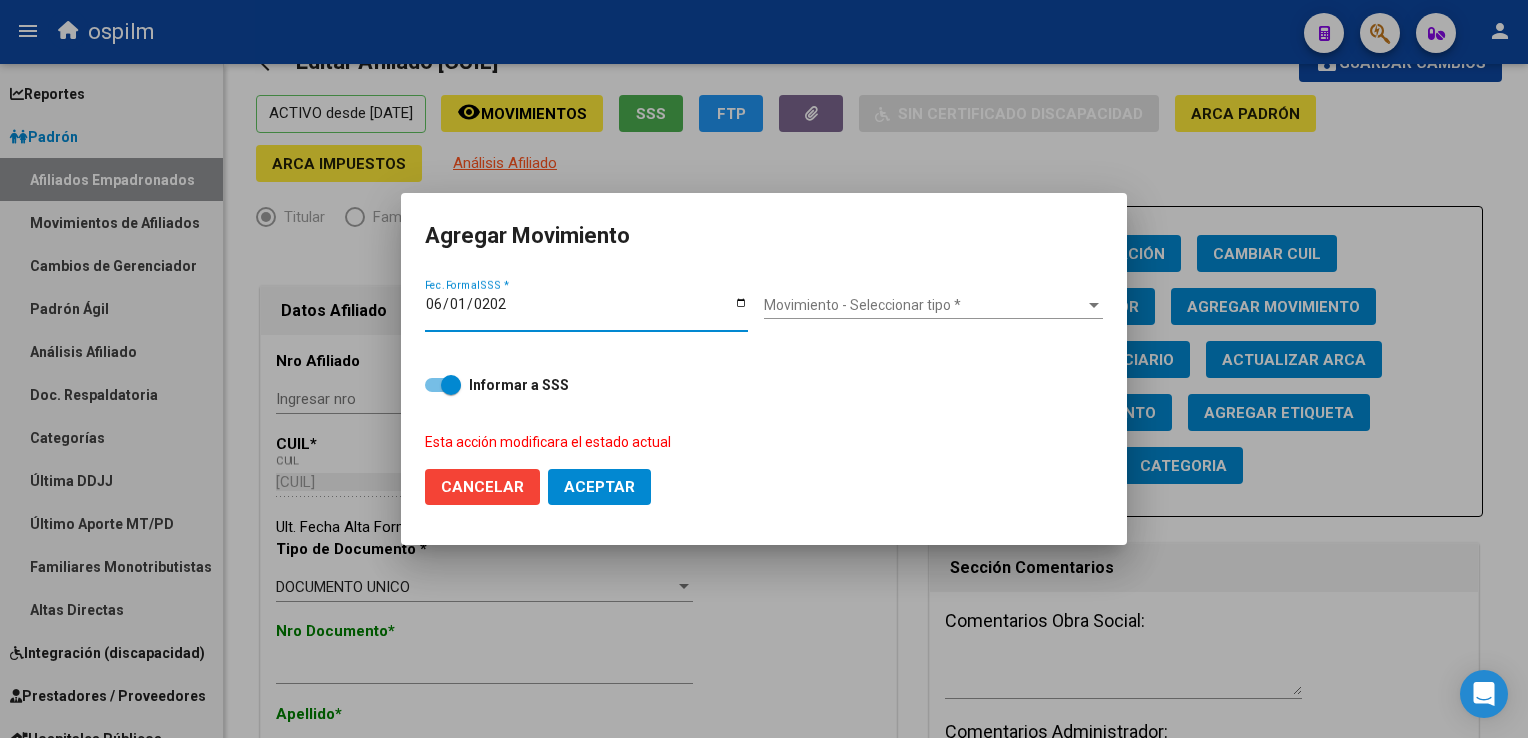 type on "2025-06-01" 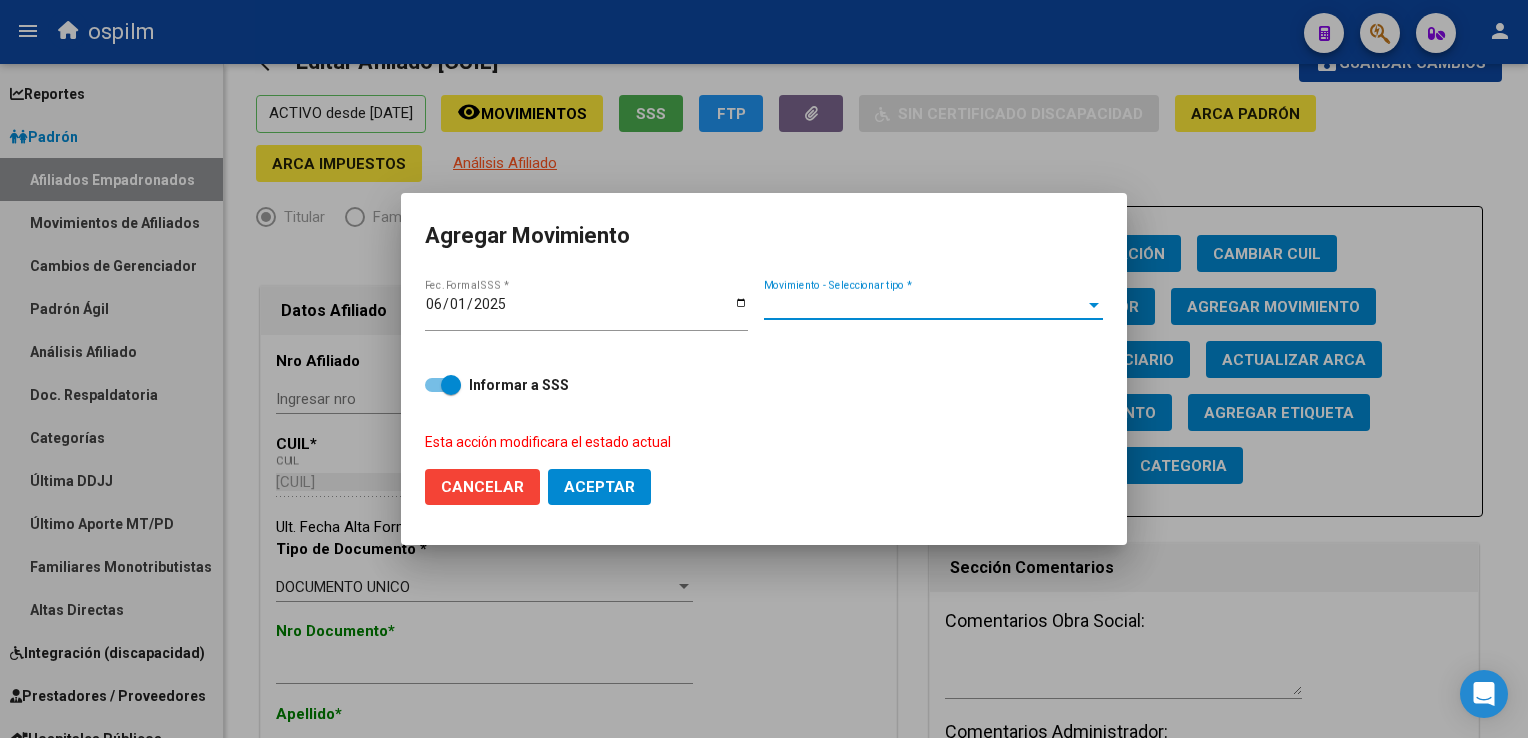 click on "Movimiento - Seleccionar tipo *" at bounding box center [924, 305] 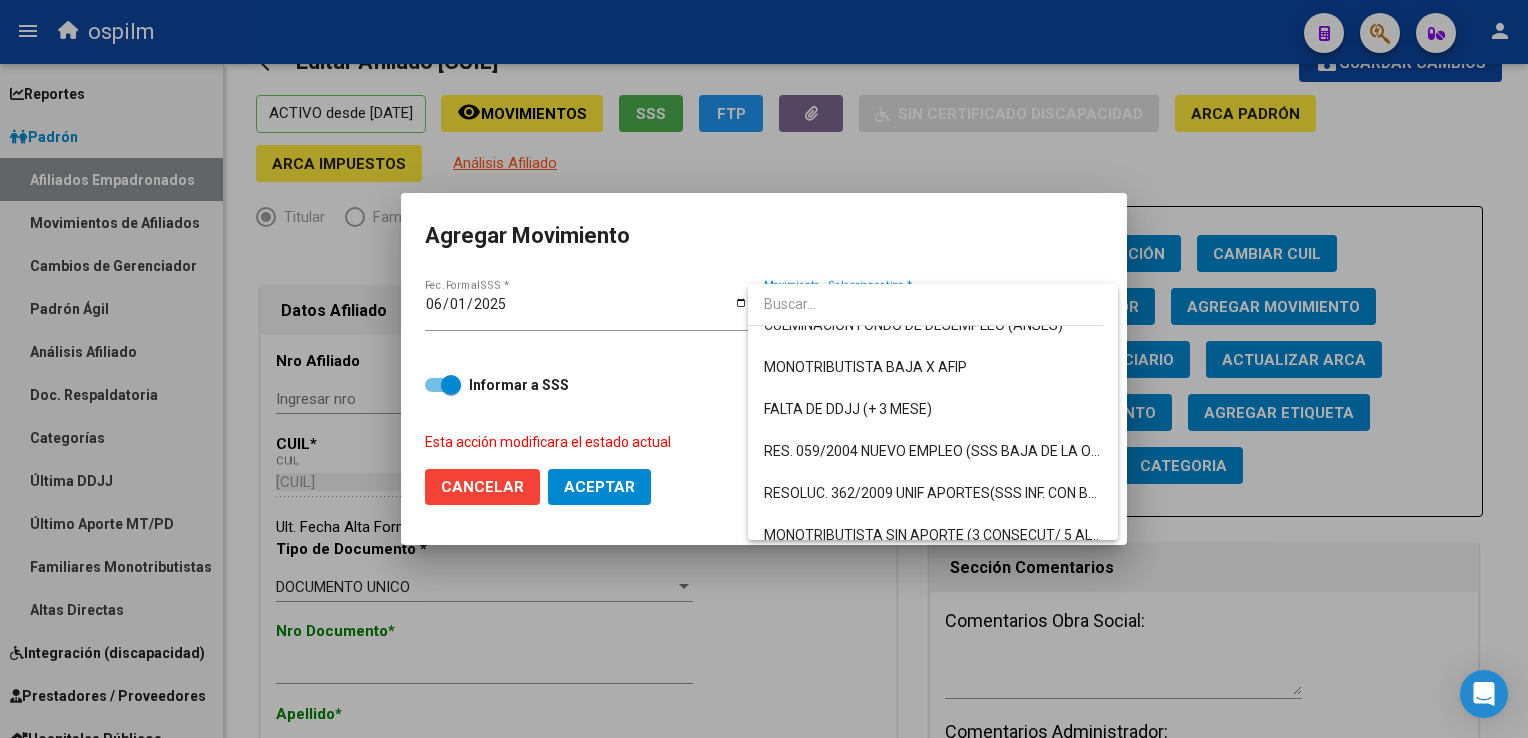 scroll, scrollTop: 496, scrollLeft: 0, axis: vertical 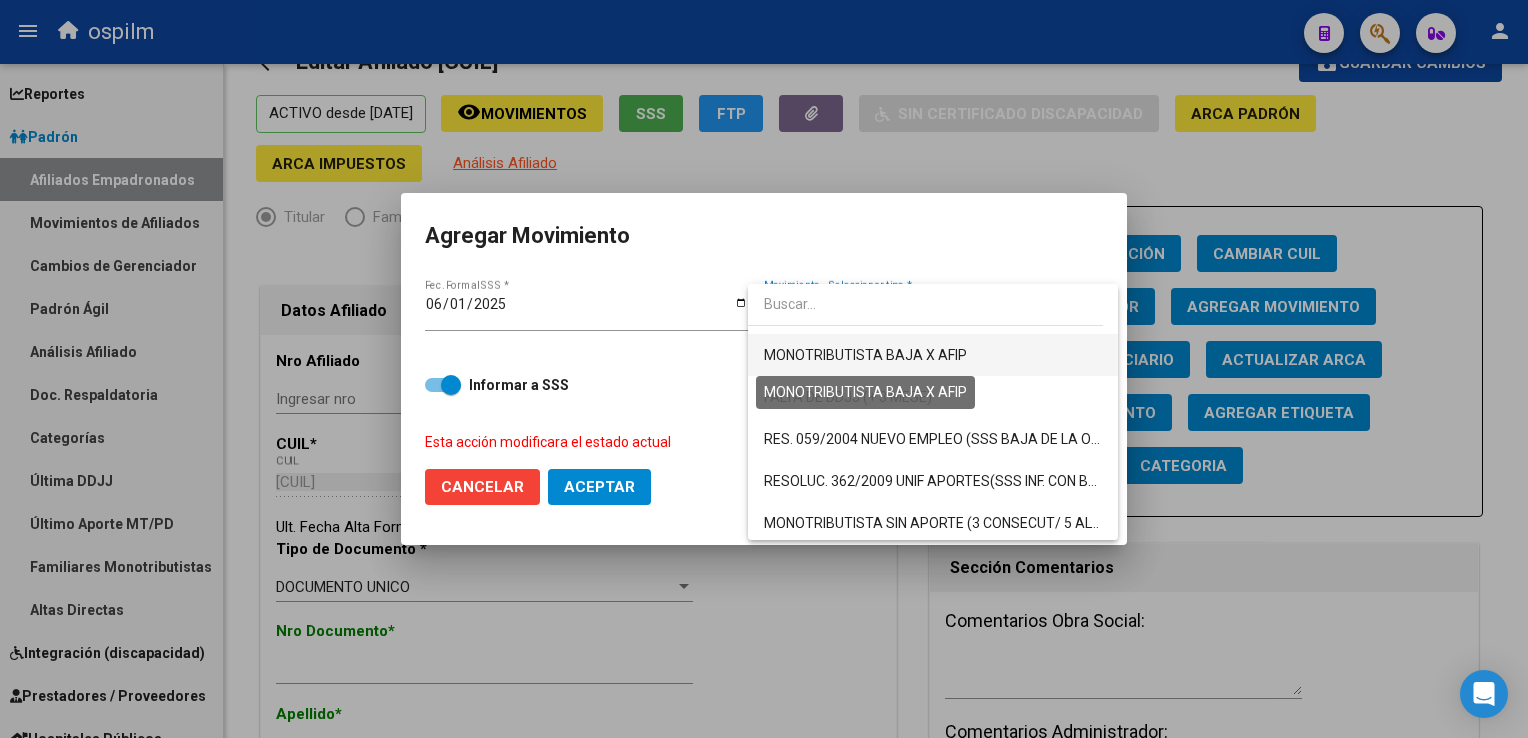 click on "MONOTRIBUTISTA BAJA X AFIP" at bounding box center [865, 355] 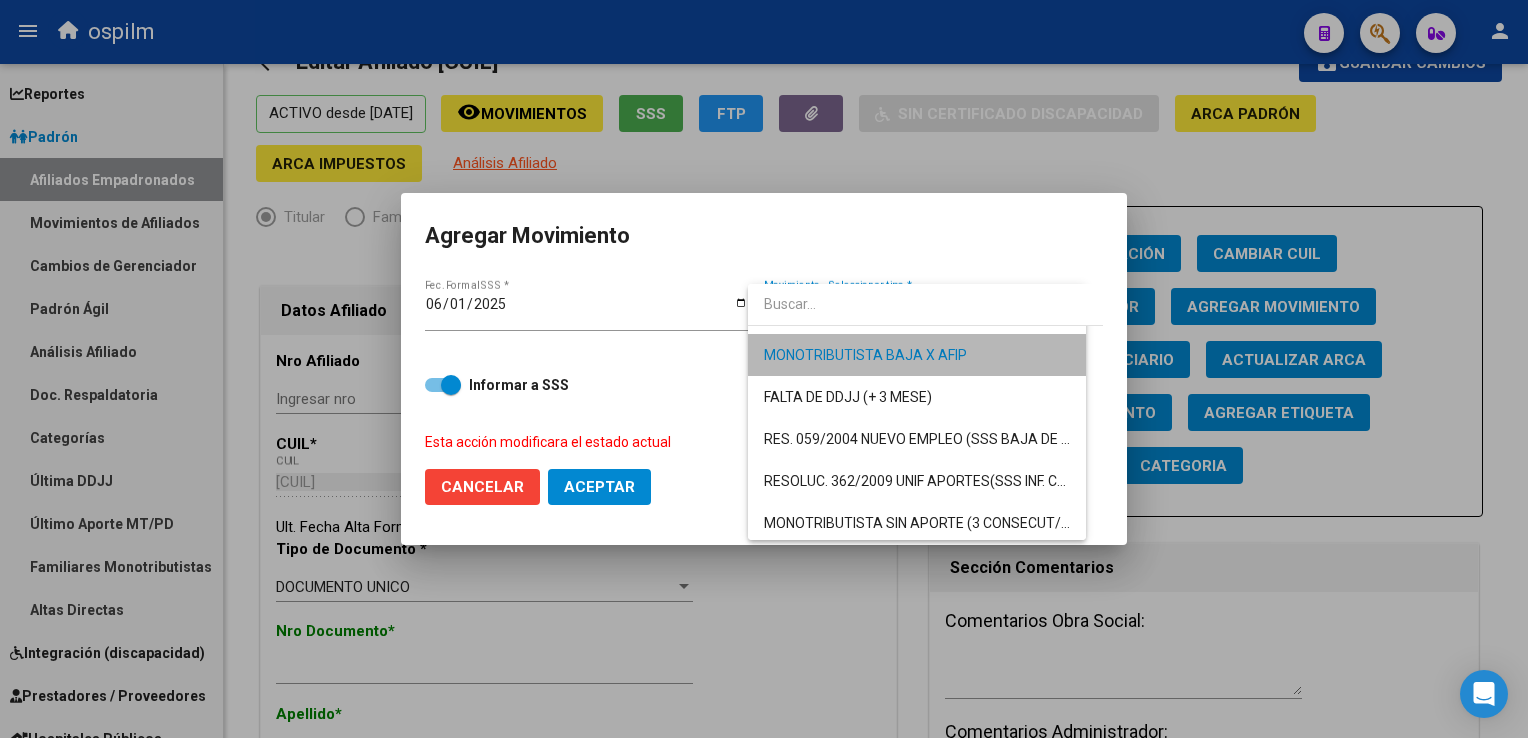 scroll, scrollTop: 504, scrollLeft: 0, axis: vertical 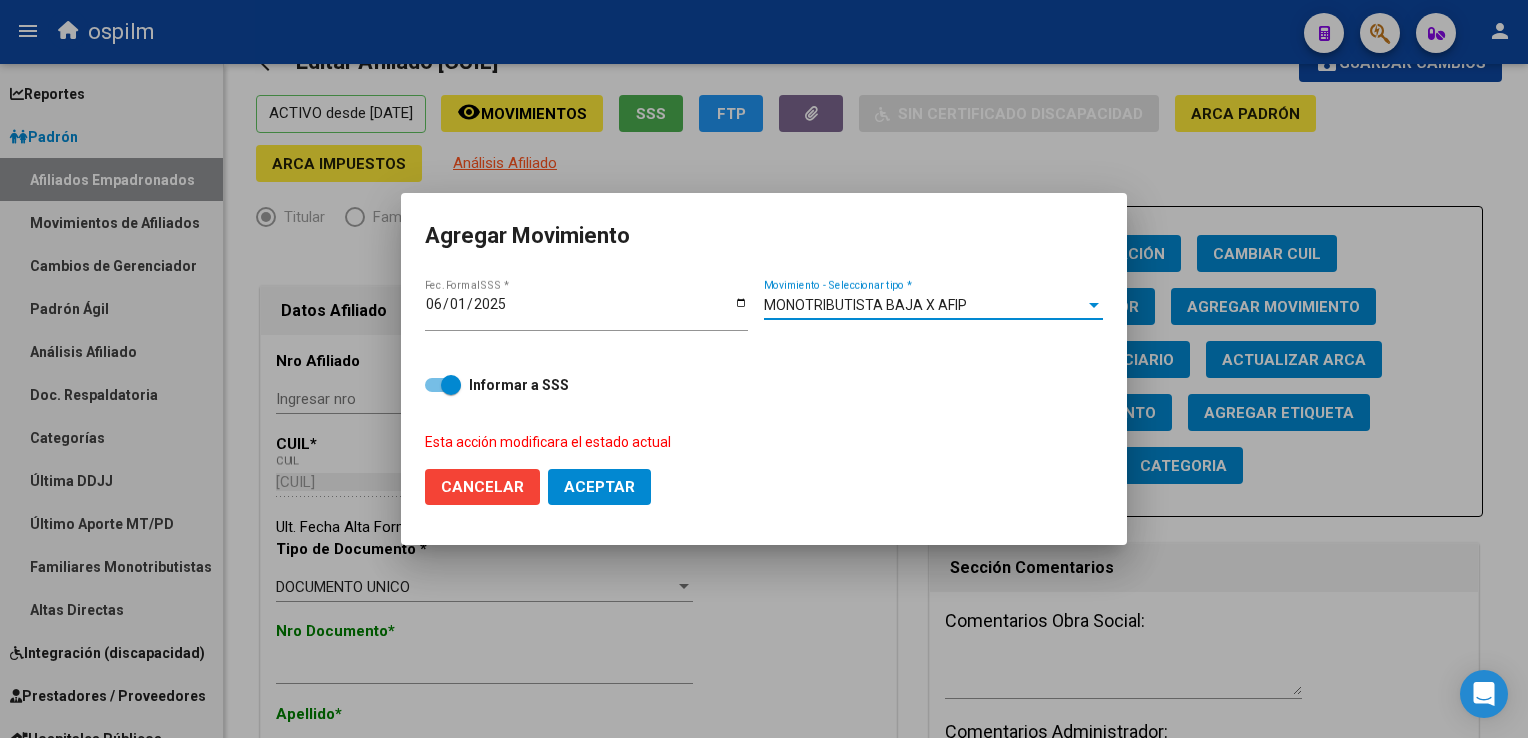 click on "Aceptar" 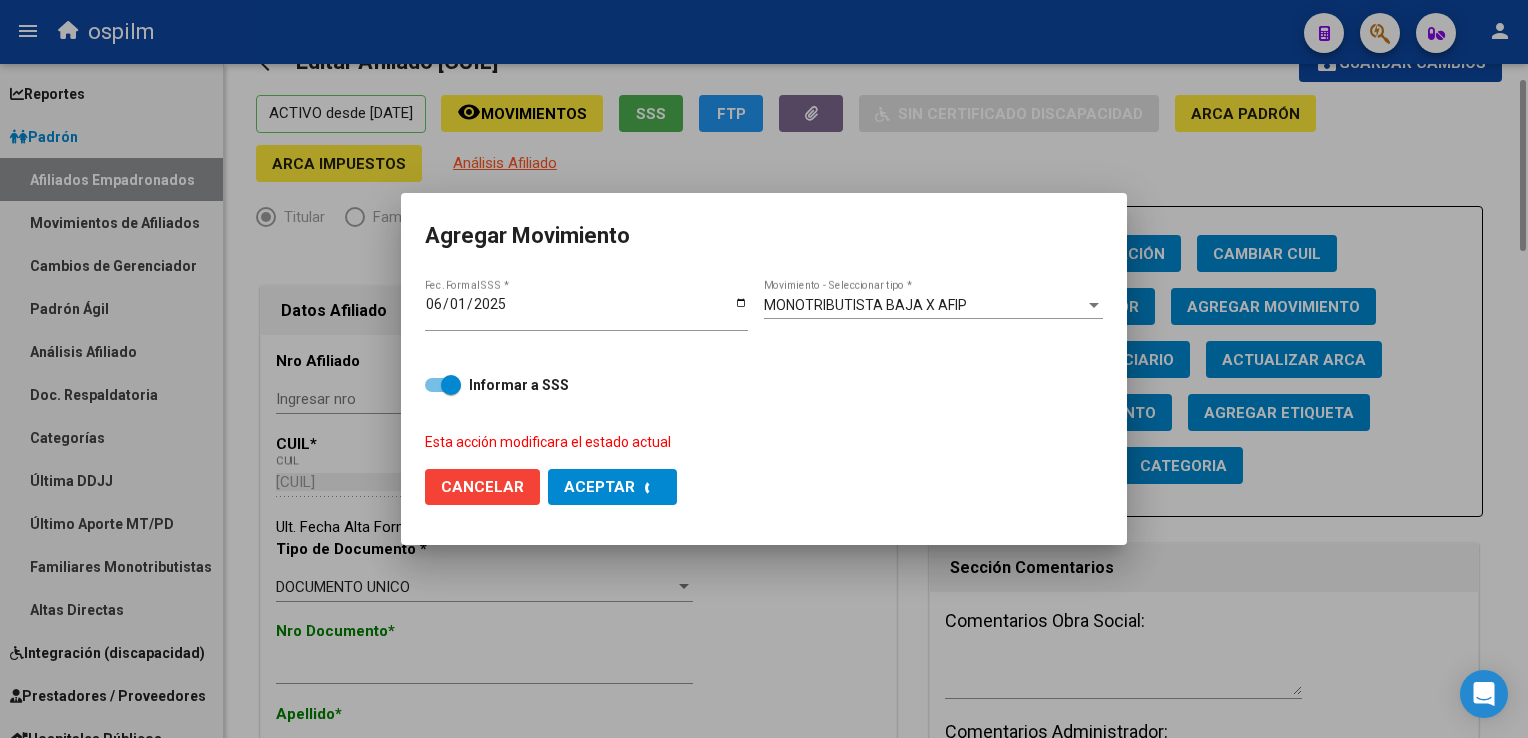 checkbox on "false" 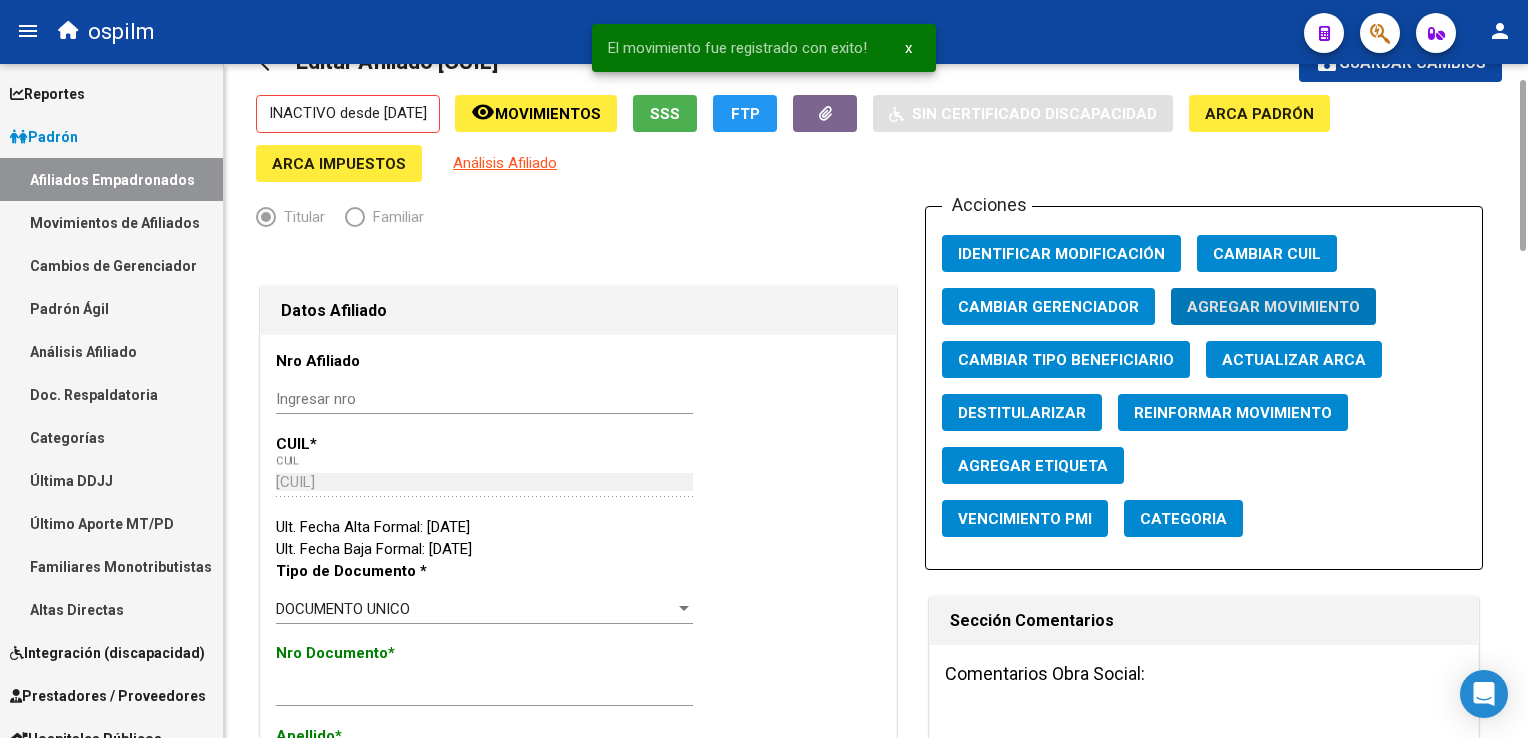 drag, startPoint x: 1448, startPoint y: 67, endPoint x: 1405, endPoint y: 66, distance: 43.011627 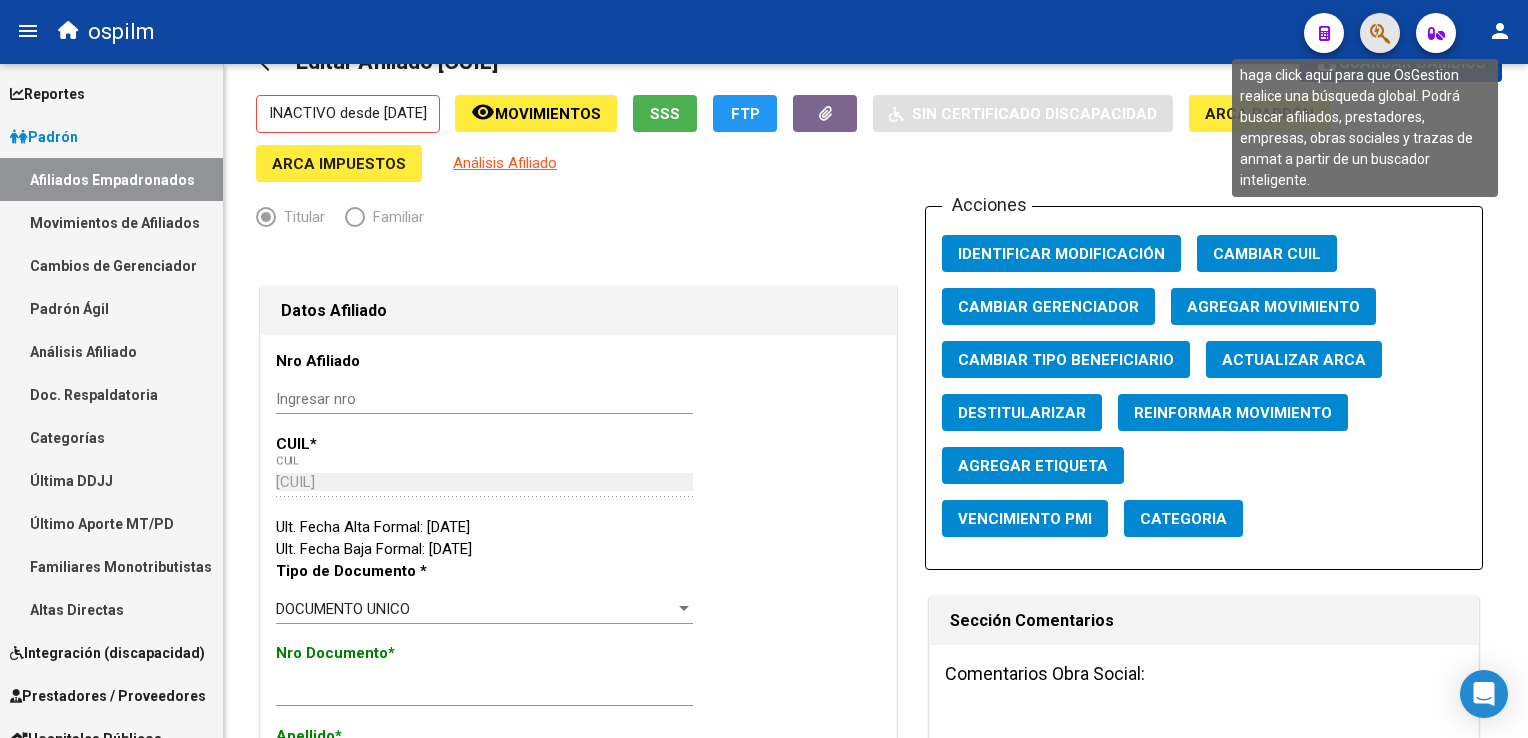 click 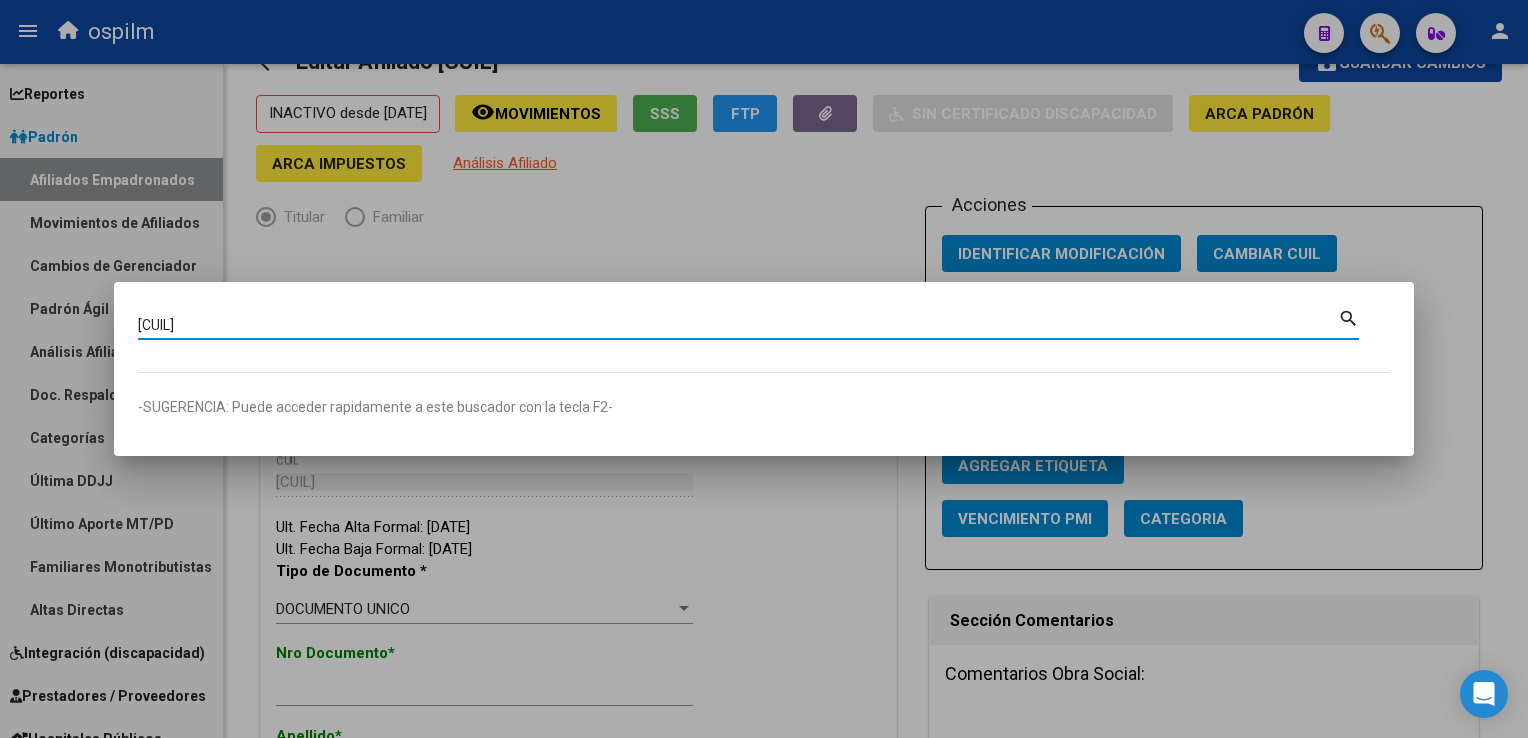 type on "[CUIL]" 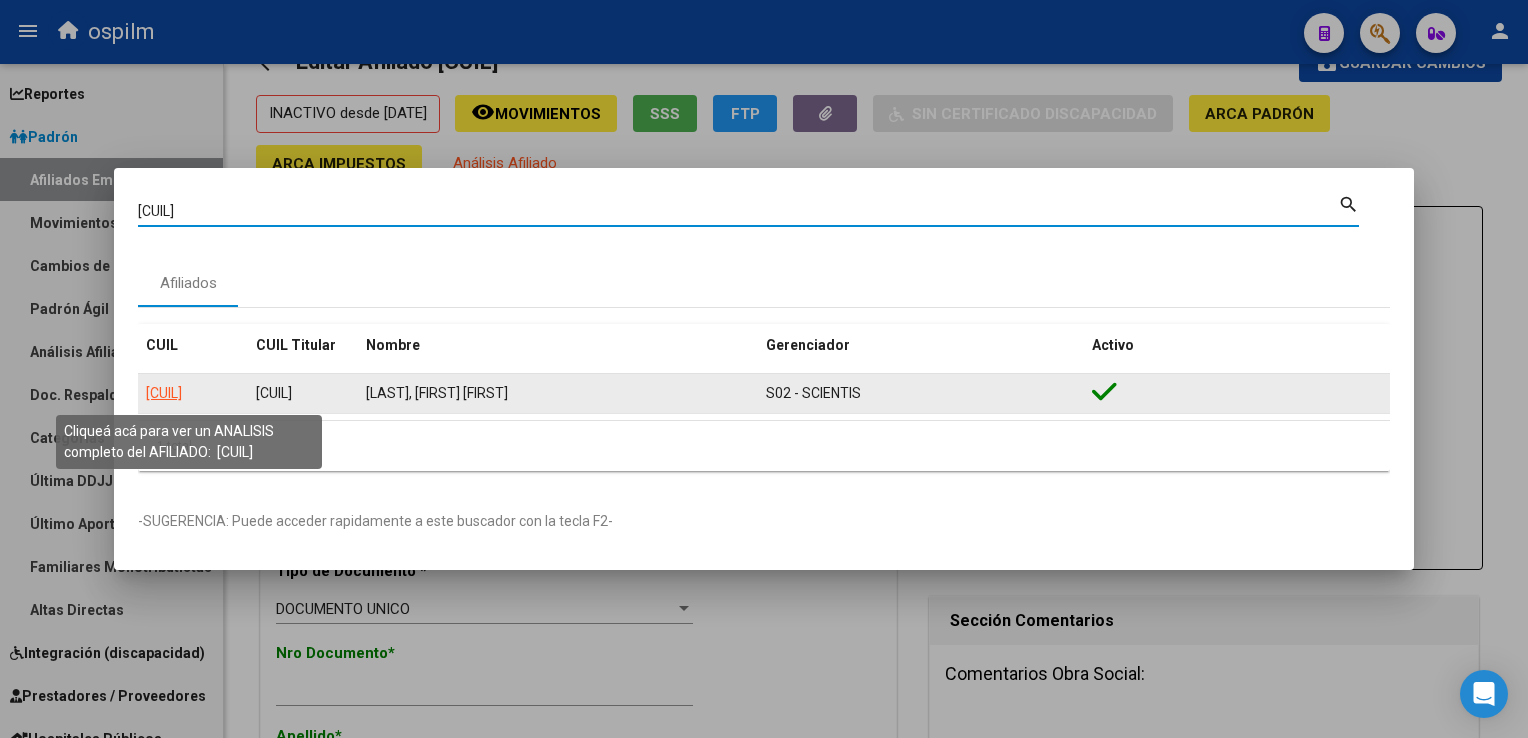 click on "[CUIL]" 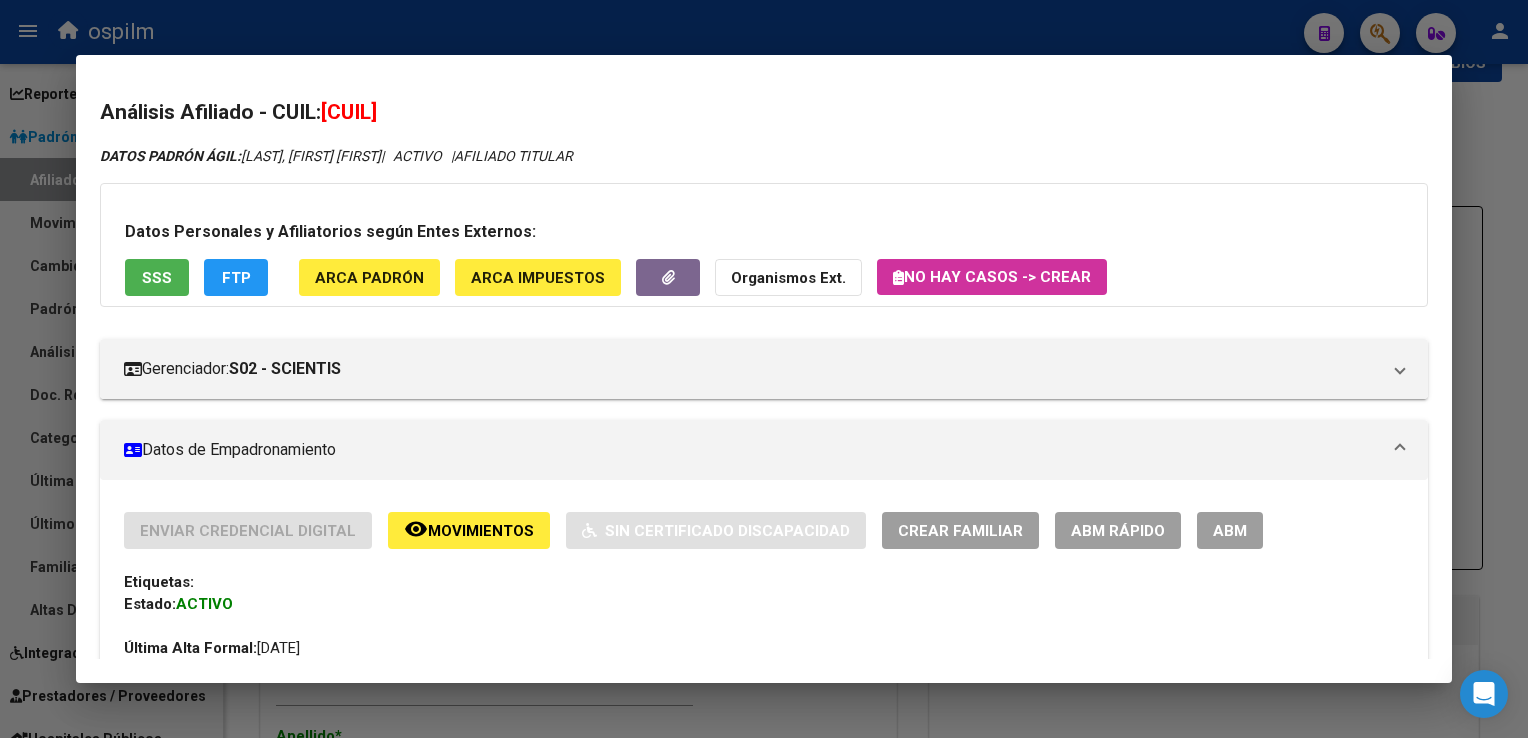 click on "Movimientos" 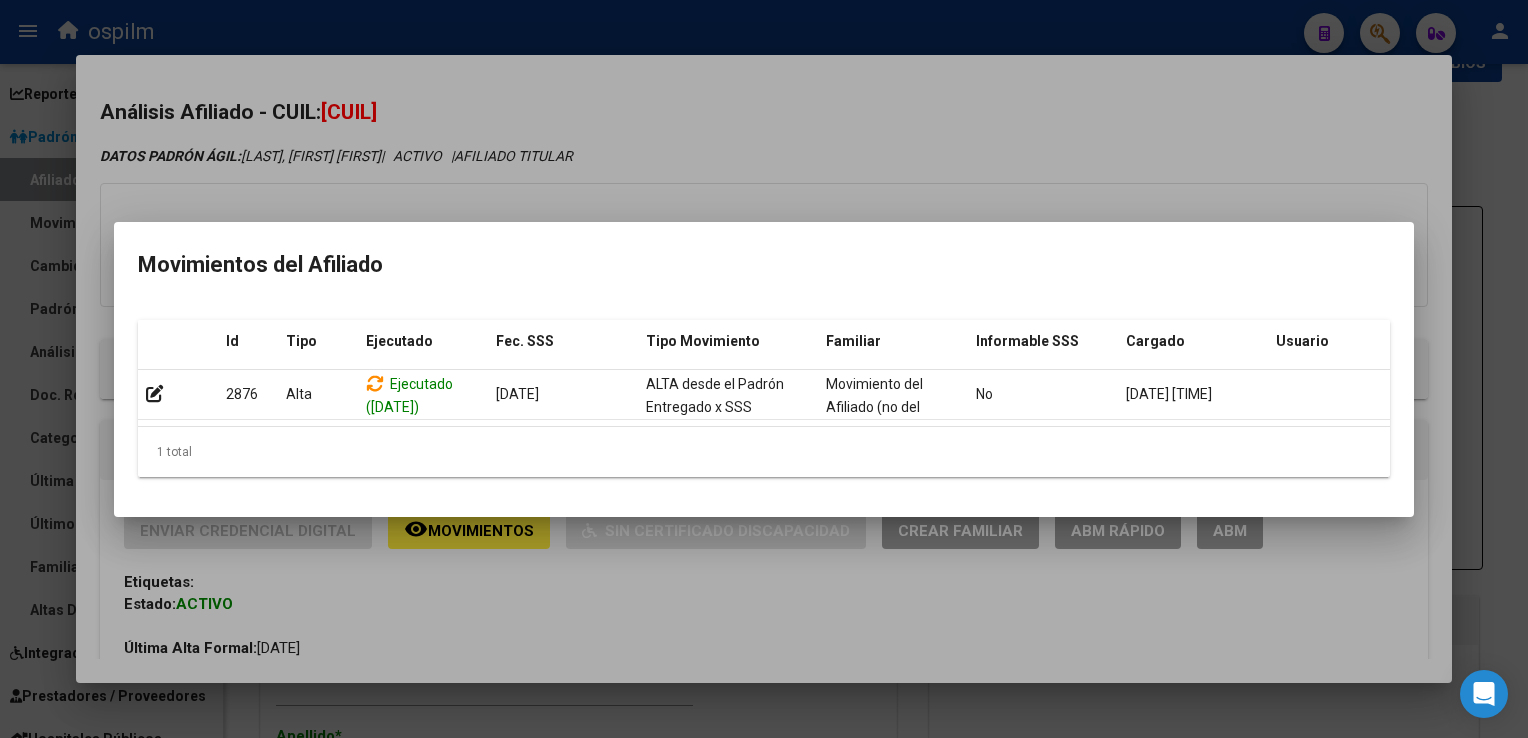 click at bounding box center [764, 369] 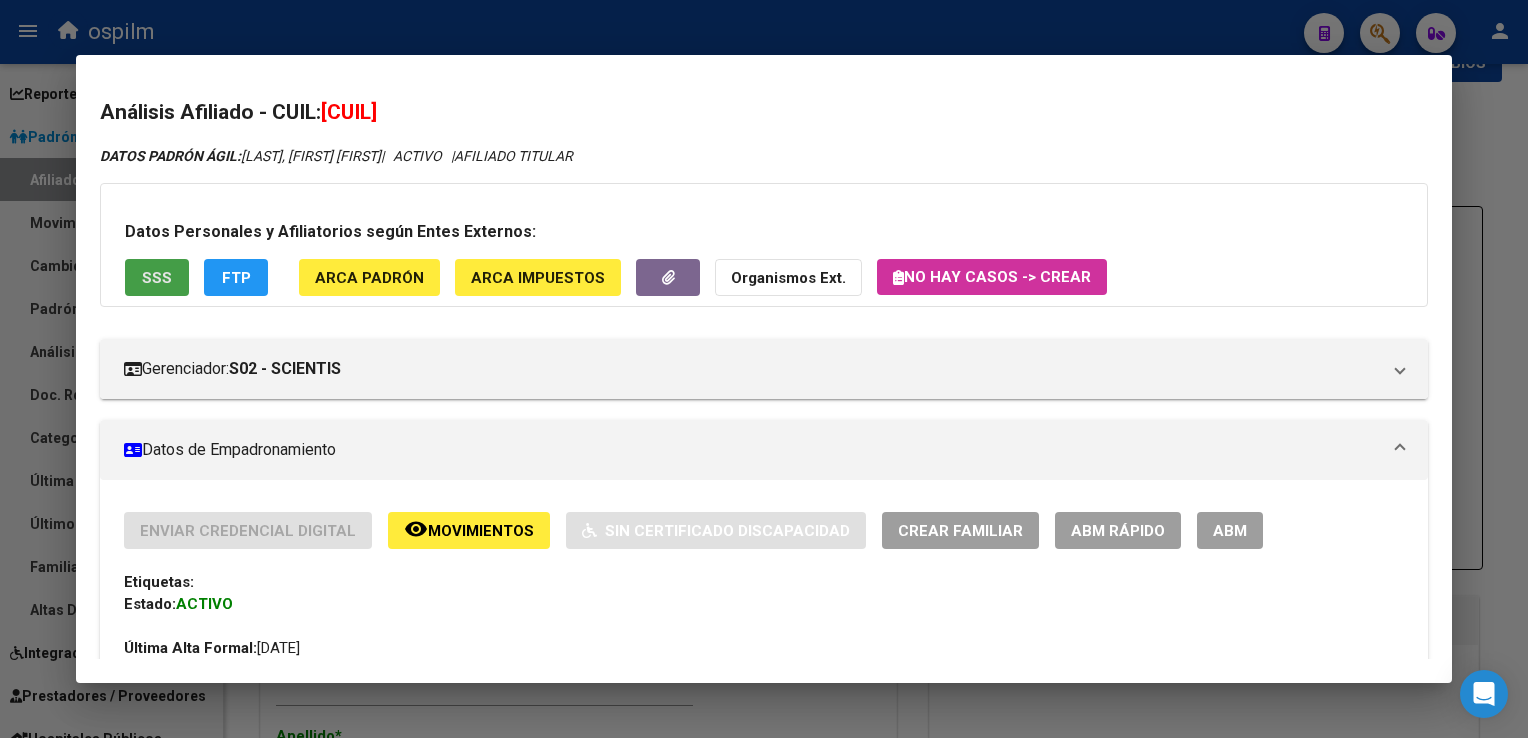 click on "SSS" at bounding box center [157, 278] 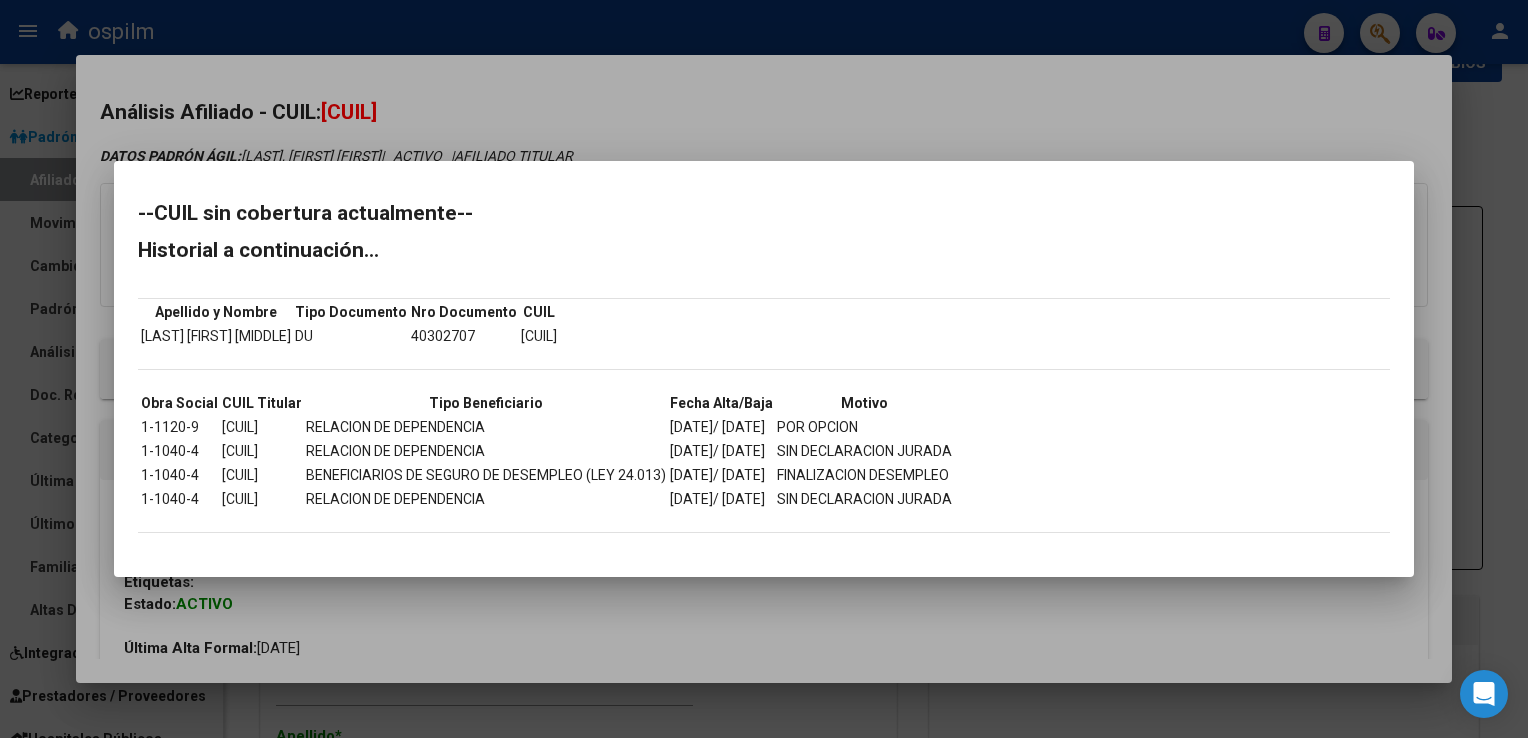 click at bounding box center (764, 369) 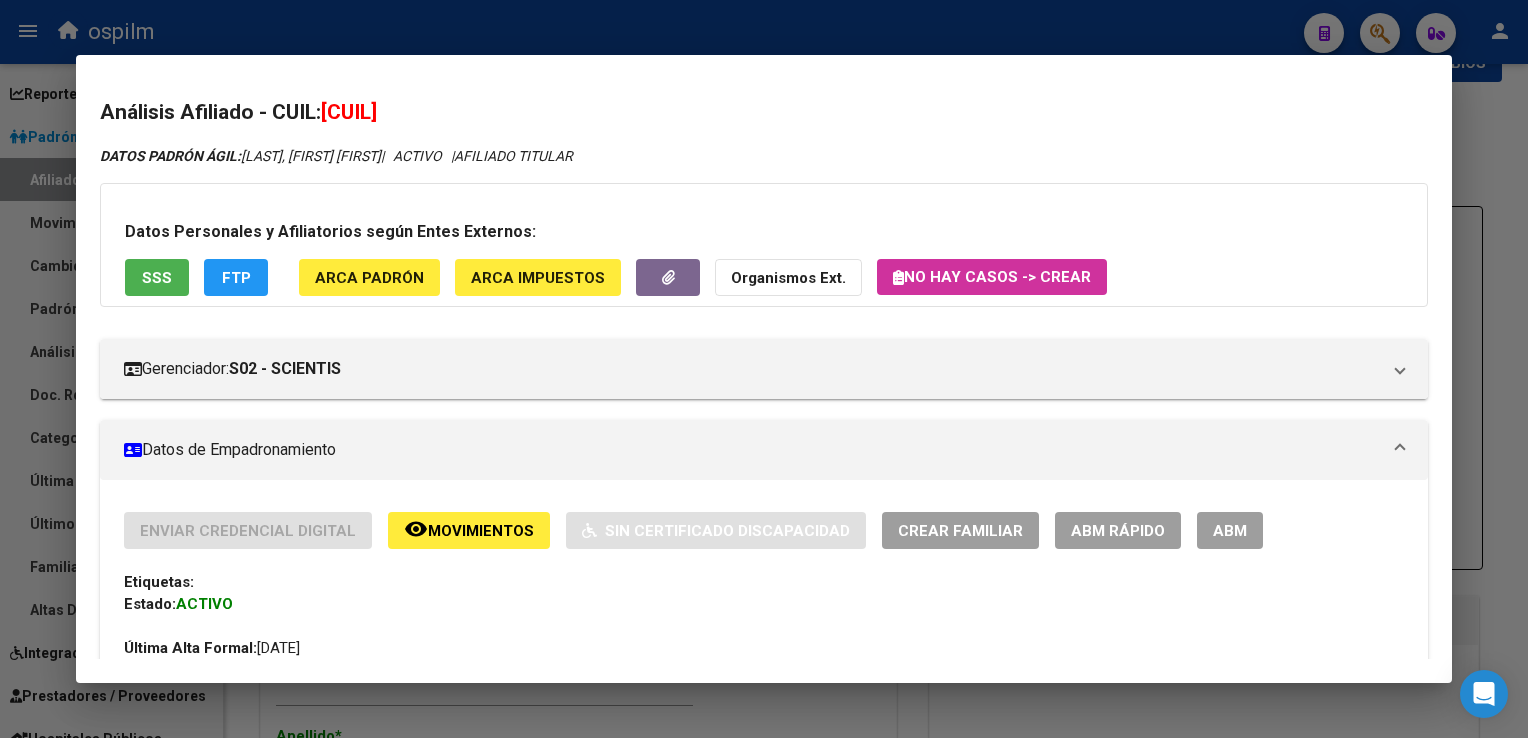 click on "FTP" 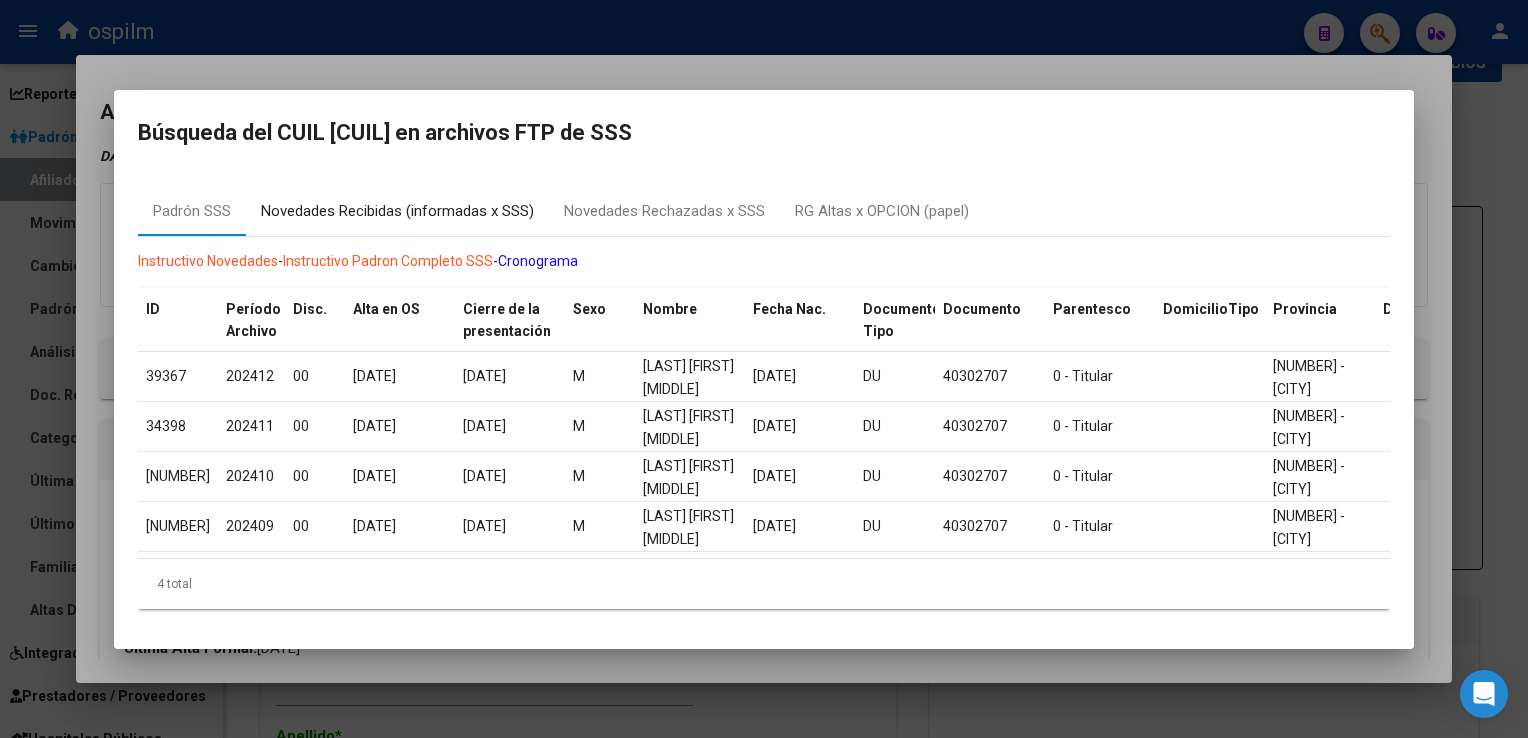 click on "Novedades Recibidas (informadas x SSS)" at bounding box center (397, 211) 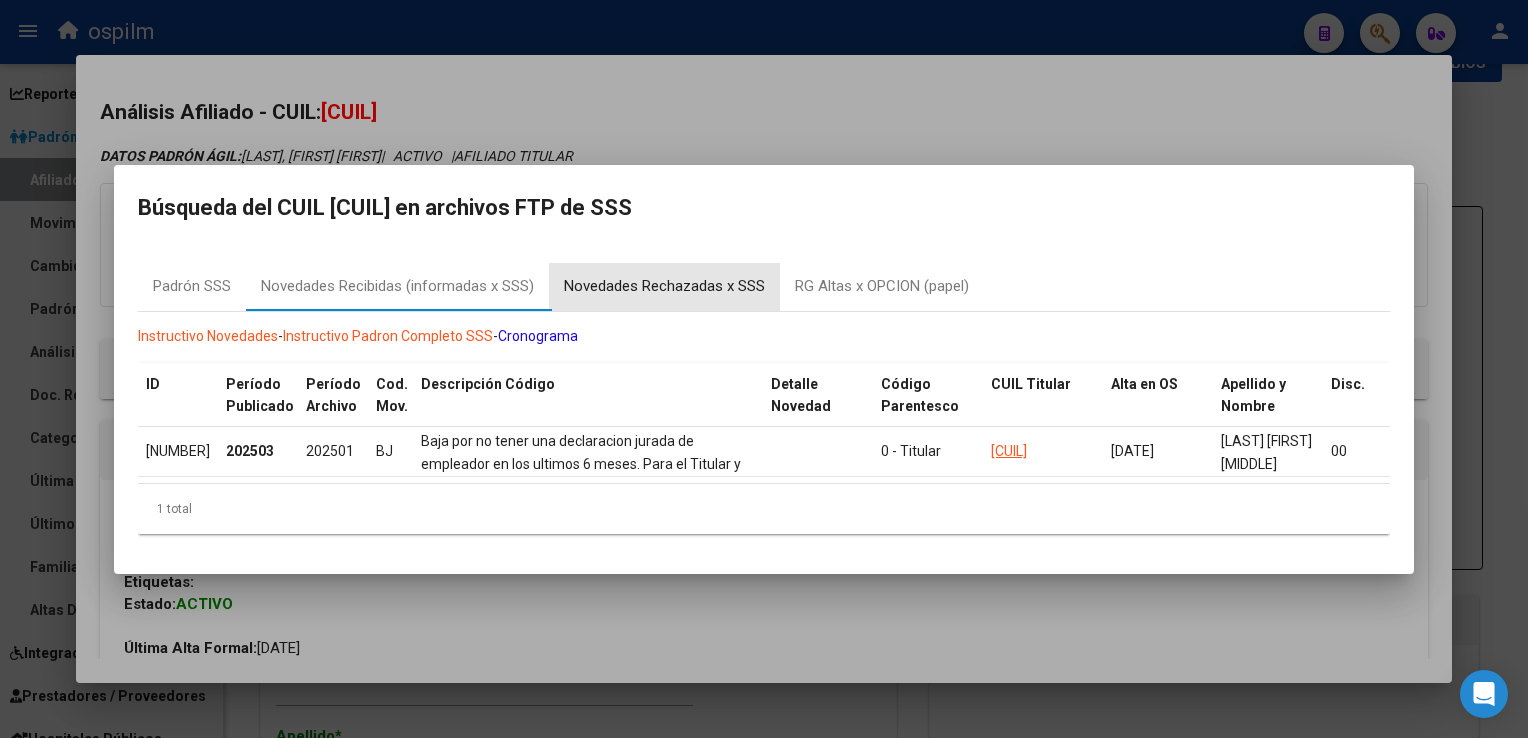 click on "Novedades Rechazadas x SSS" at bounding box center [664, 286] 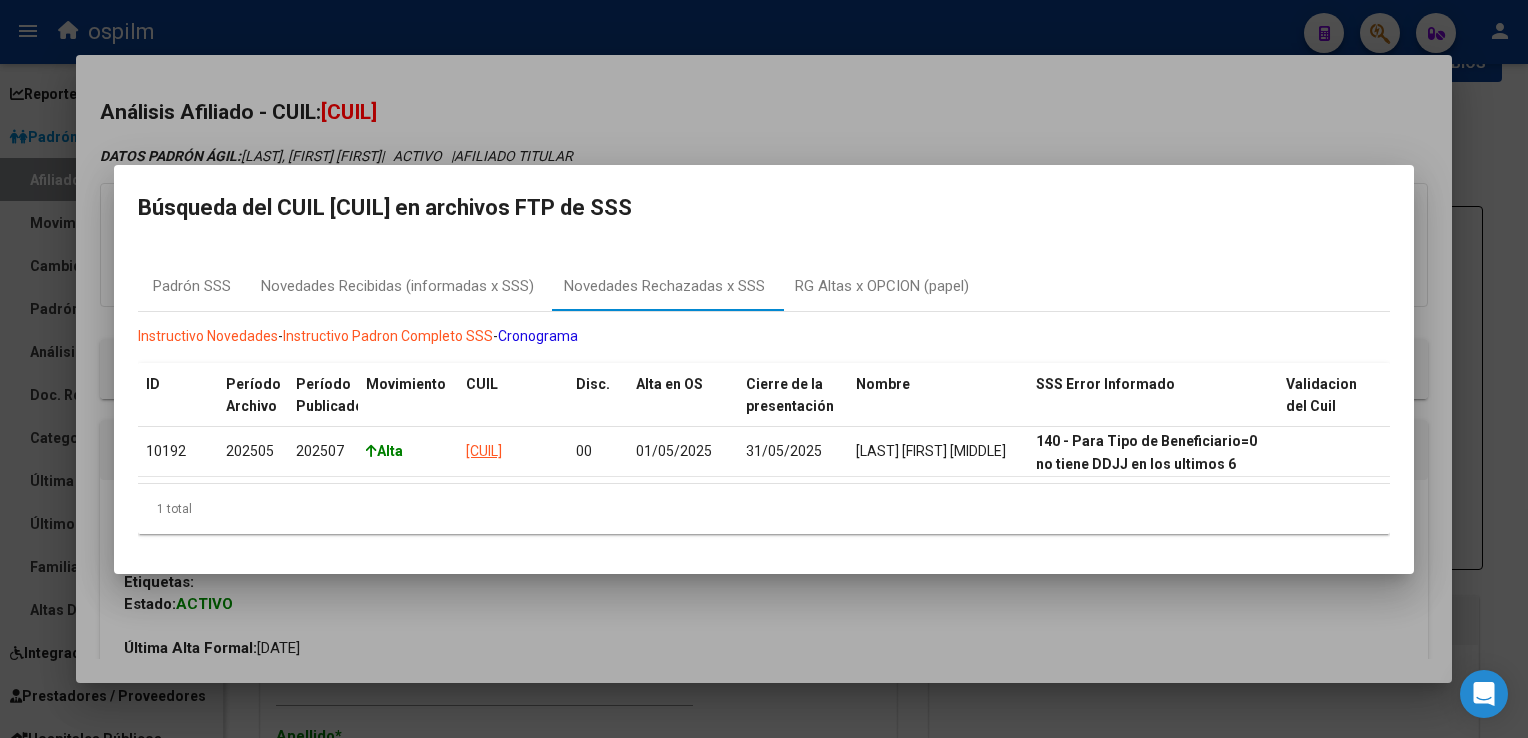 click at bounding box center (764, 369) 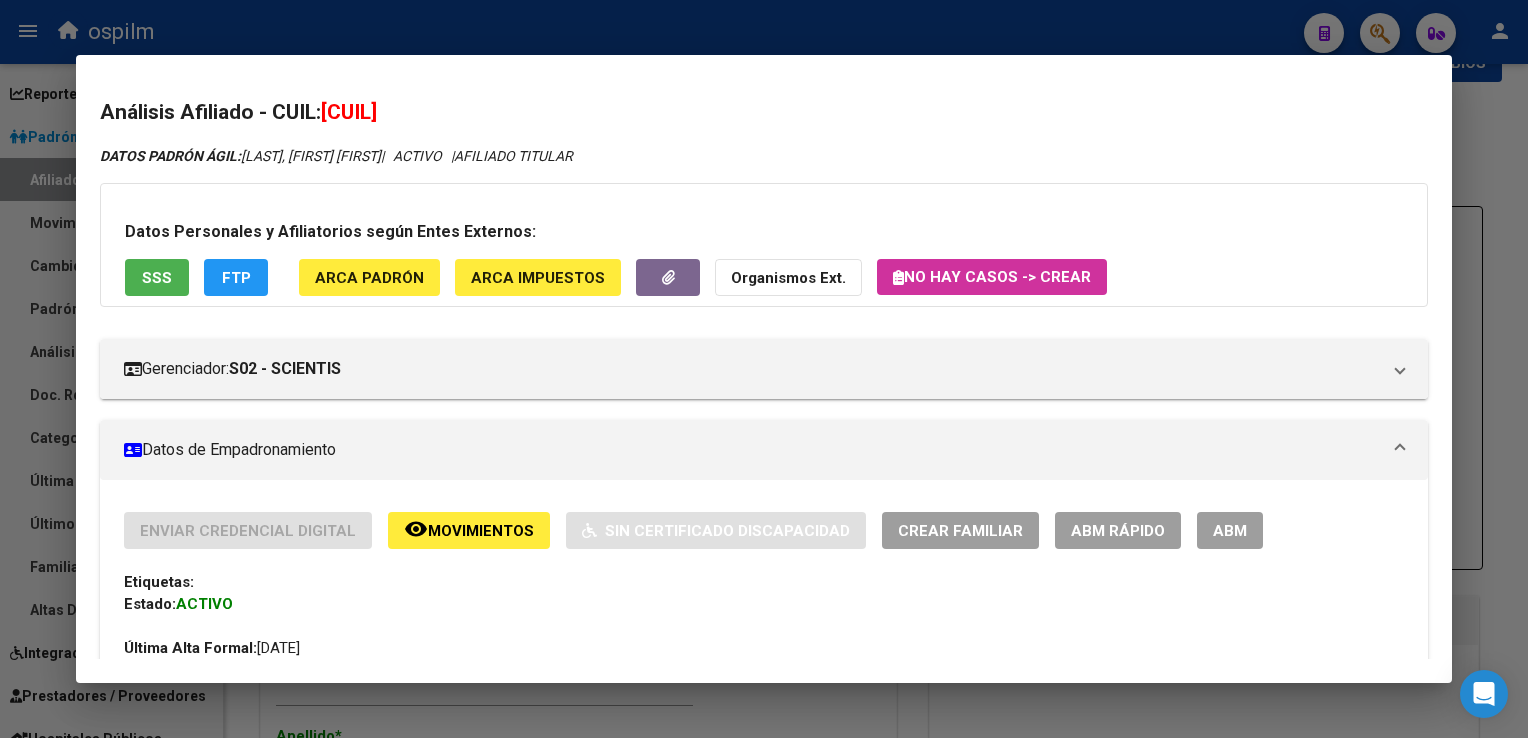 drag, startPoint x: 1198, startPoint y: 532, endPoint x: 1230, endPoint y: 496, distance: 48.166378 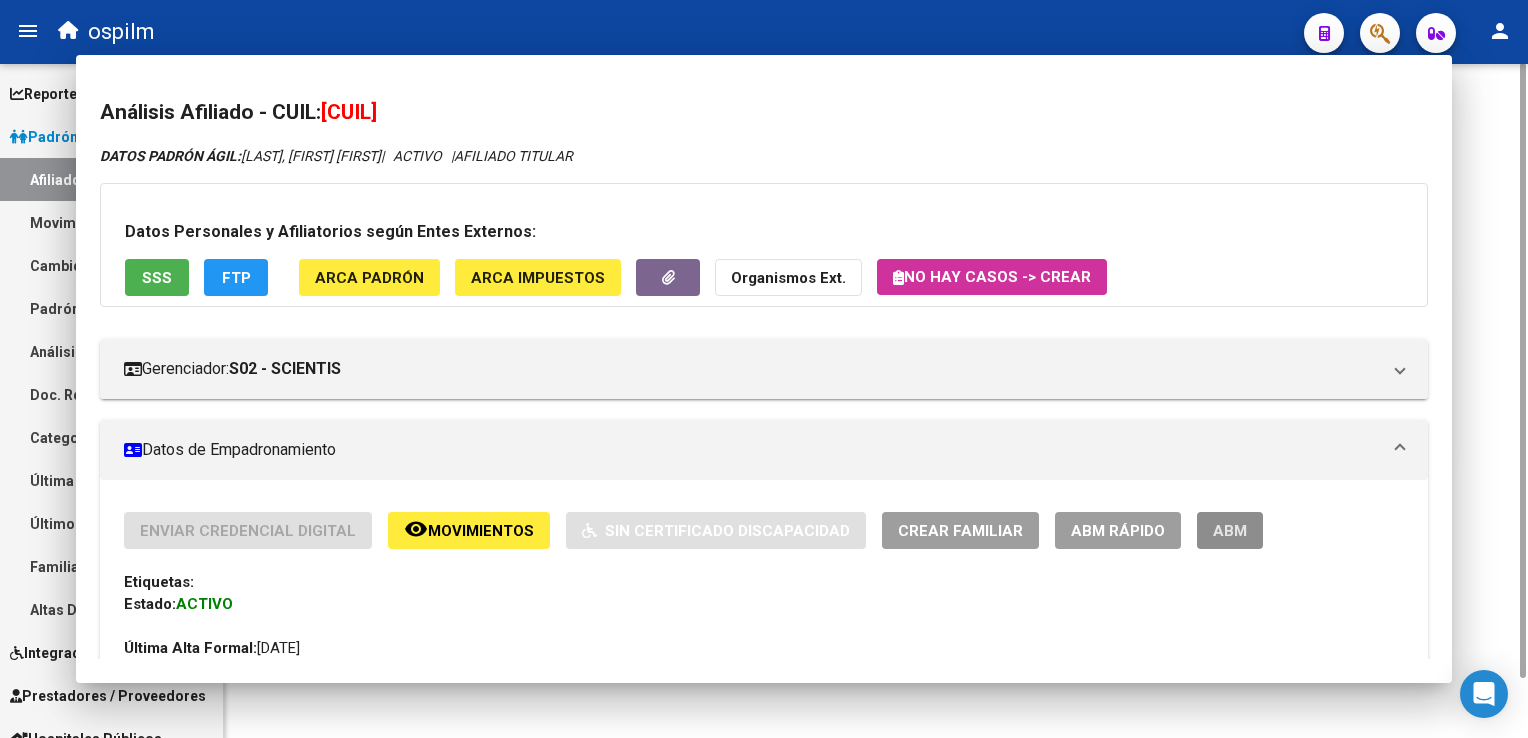 scroll, scrollTop: 0, scrollLeft: 0, axis: both 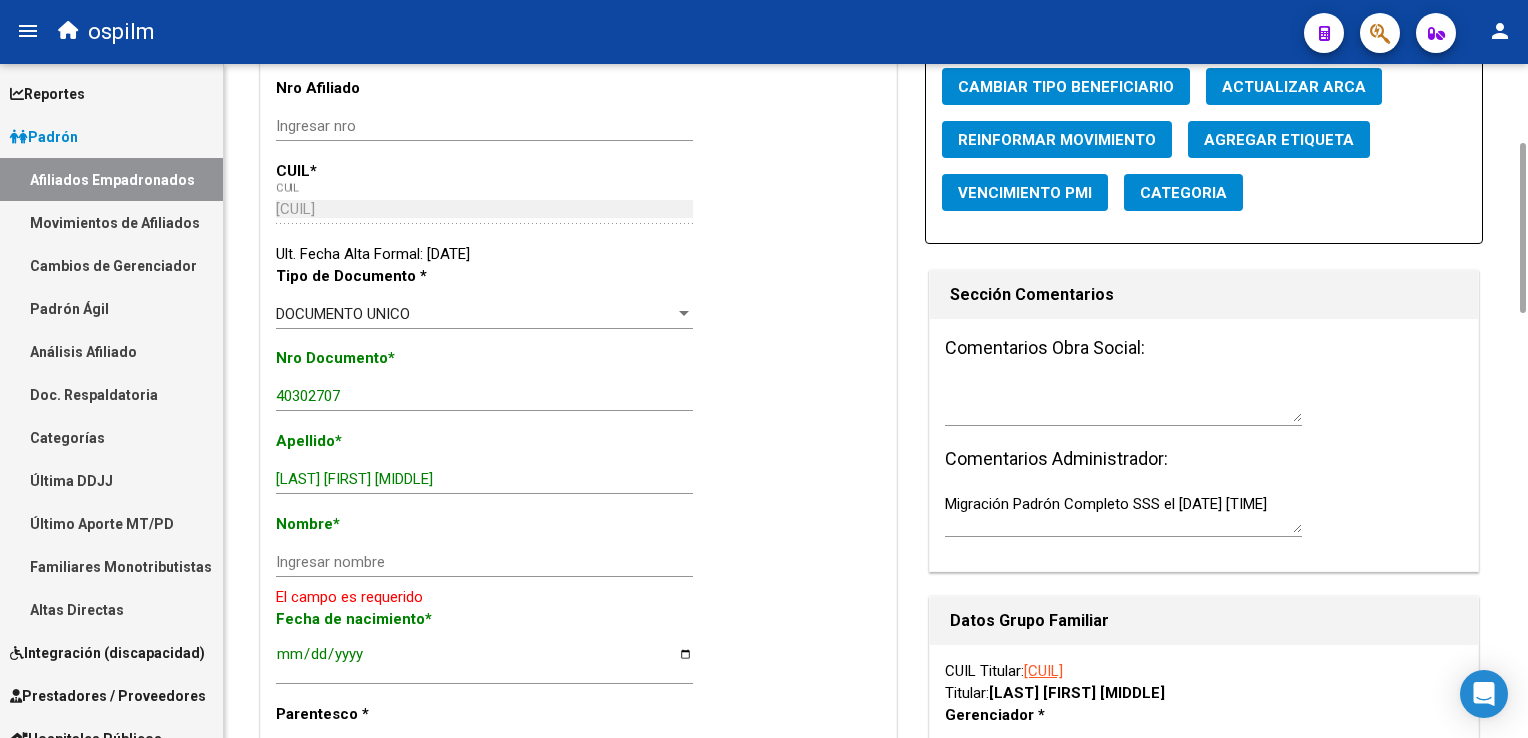 drag, startPoint x: 1520, startPoint y: 134, endPoint x: 1406, endPoint y: 450, distance: 335.9345 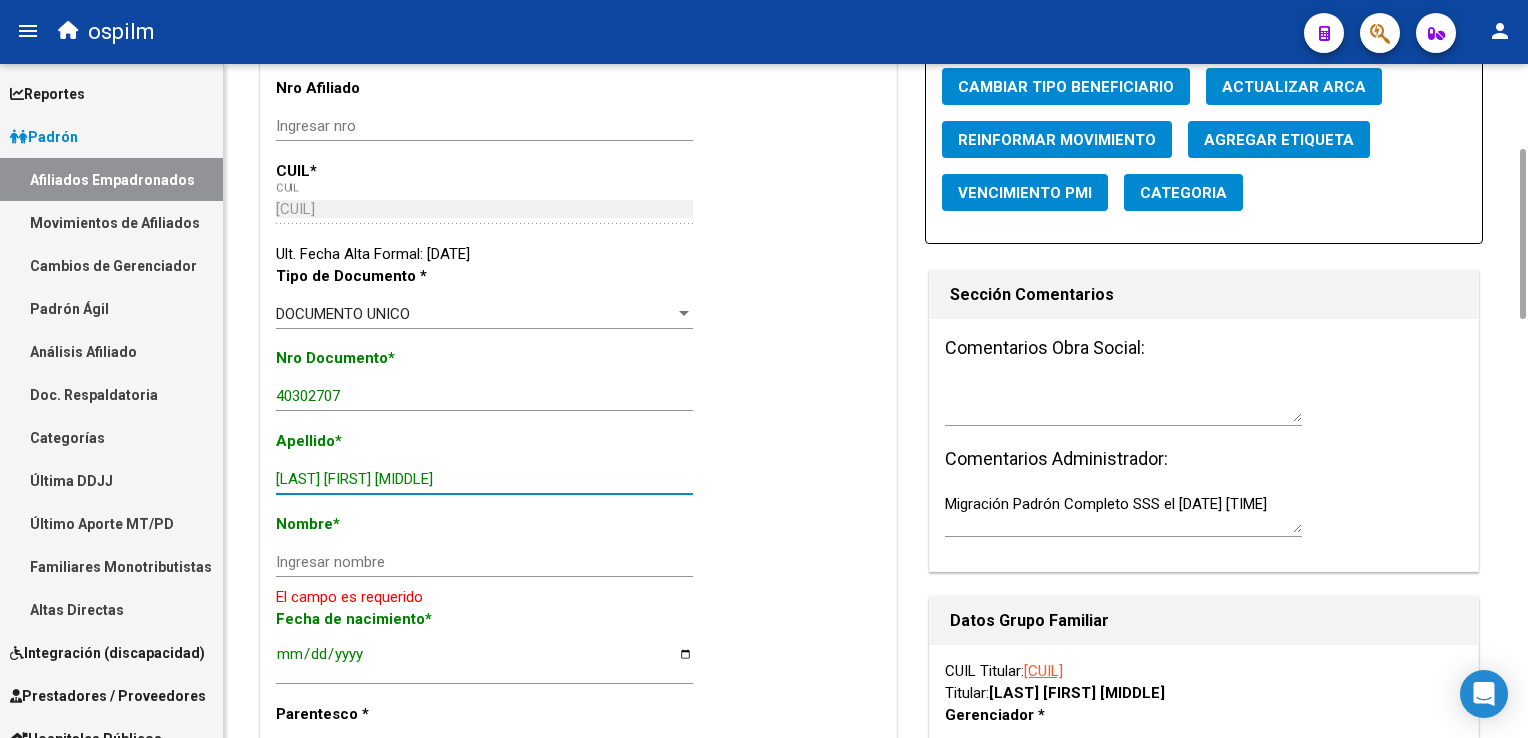 click on "[LAST] [FIRST] [MIDDLE]" at bounding box center [484, 479] 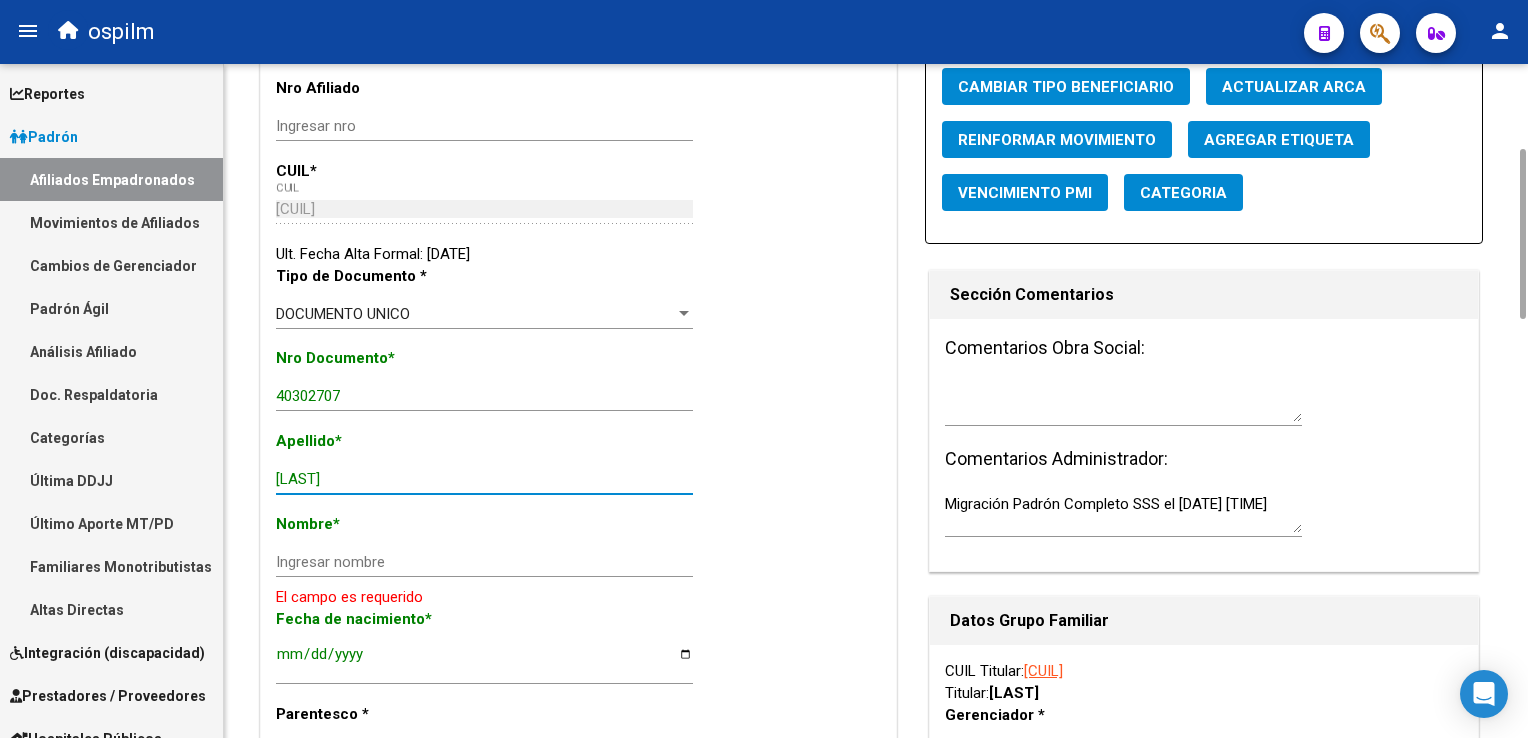 type on "[LAST]" 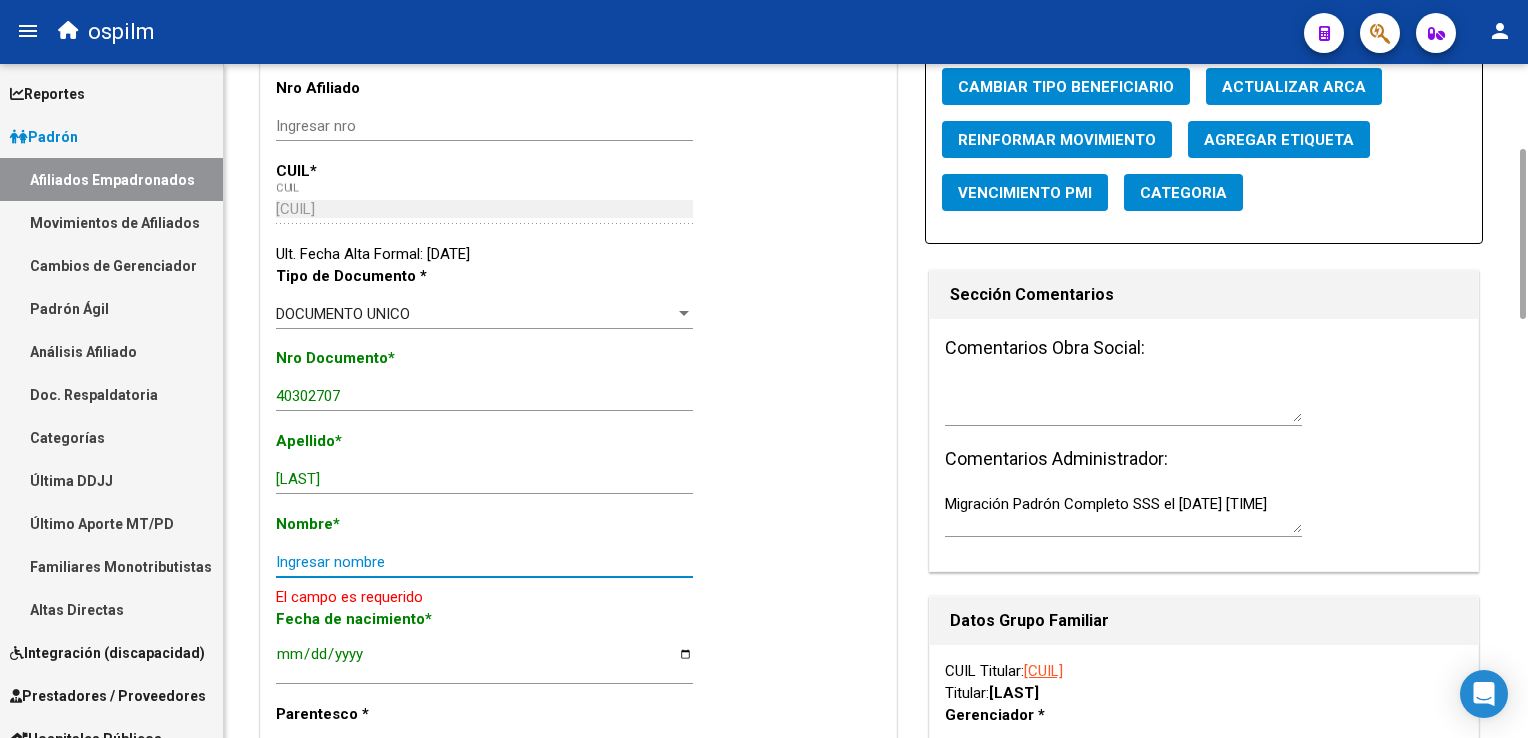paste on "[FIRST] [FIRST]" 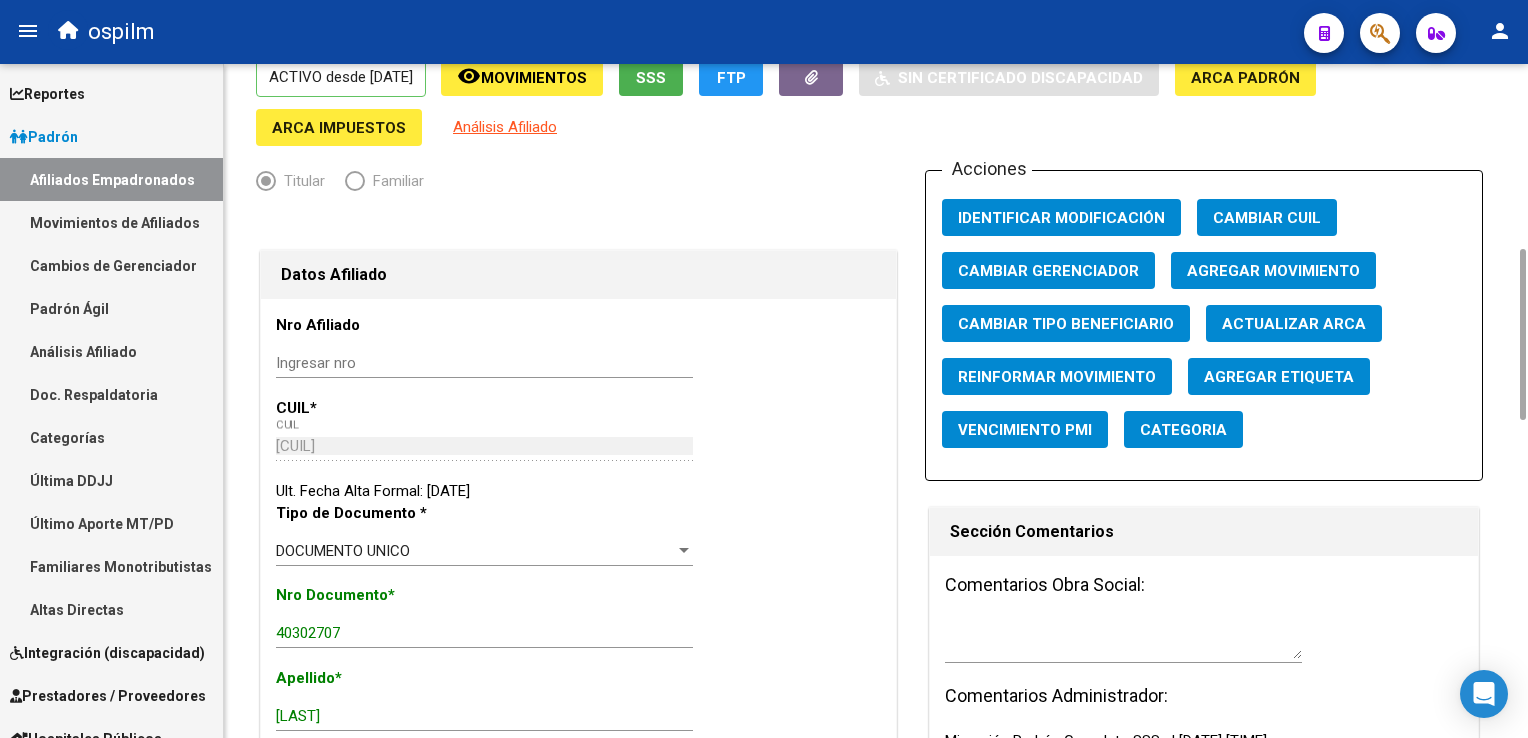 scroll, scrollTop: 0, scrollLeft: 0, axis: both 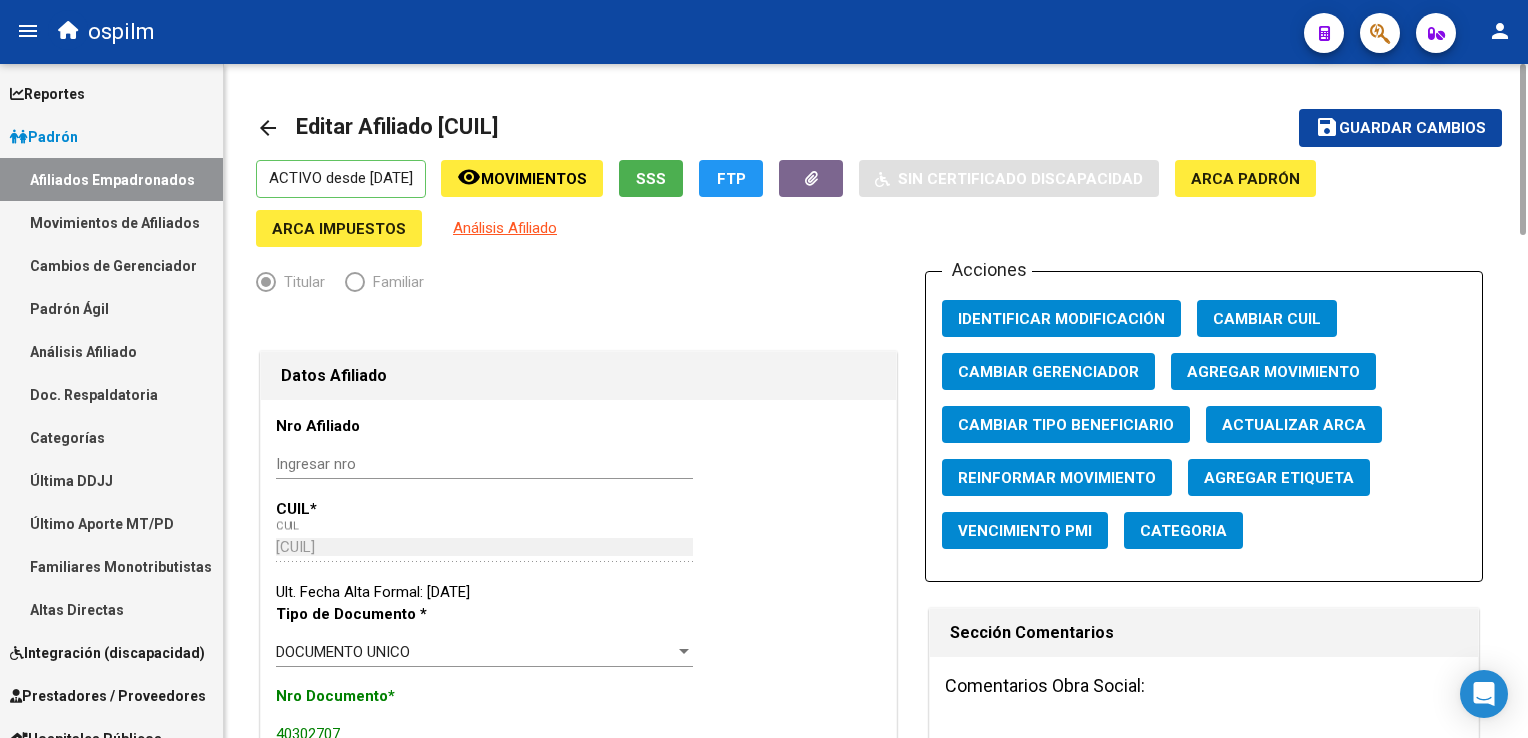 drag, startPoint x: 1519, startPoint y: 273, endPoint x: 1531, endPoint y: 142, distance: 131.54848 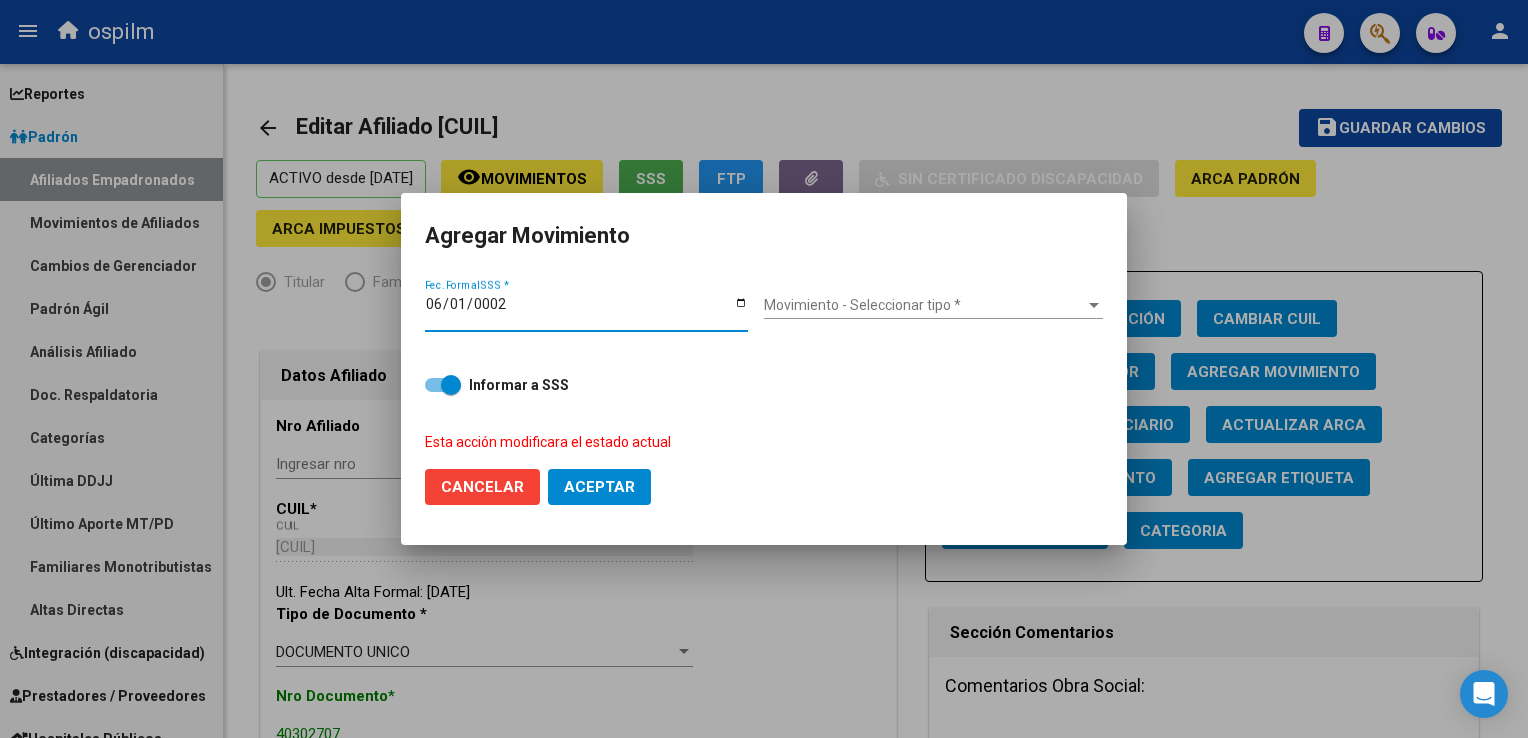 type on "[DATE]" 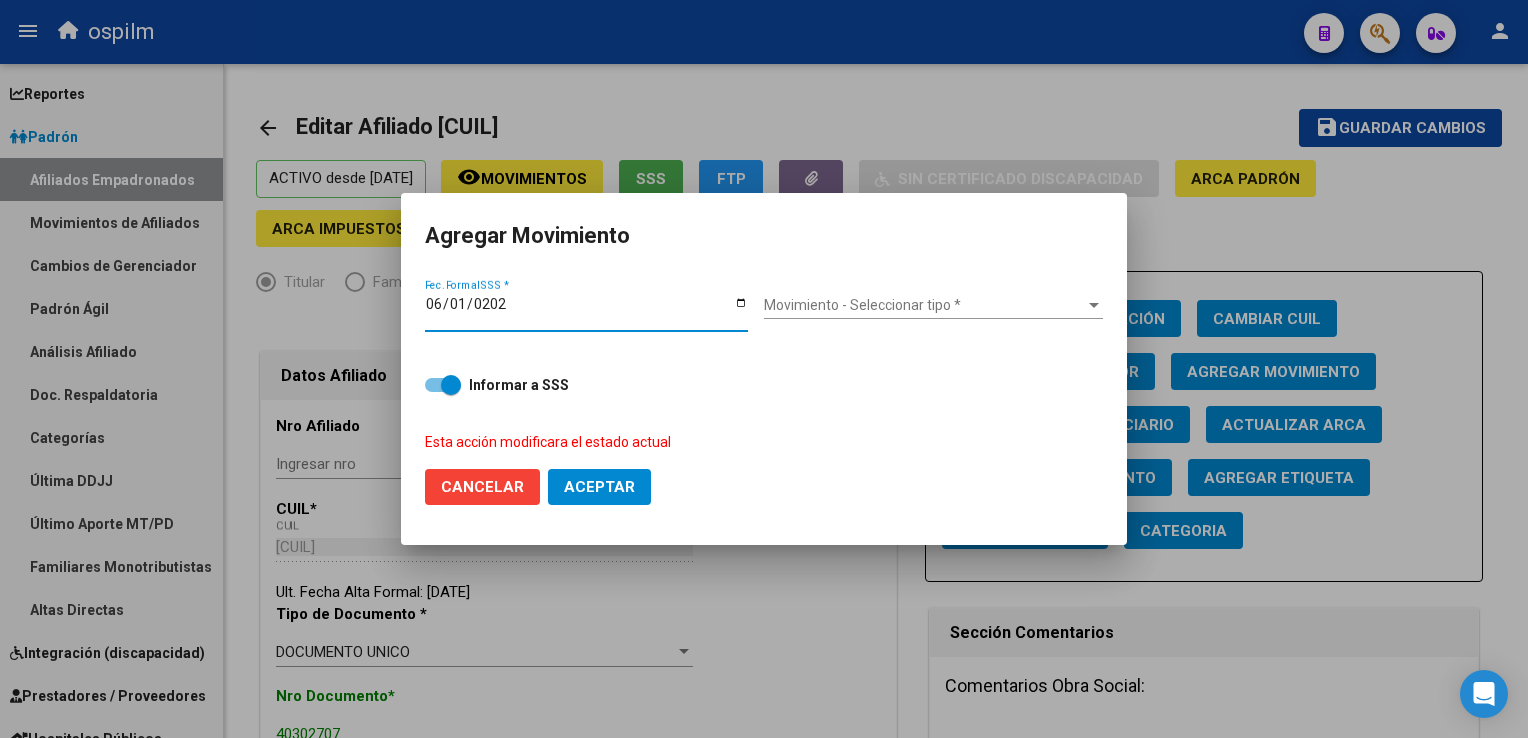 type on "2025-06-01" 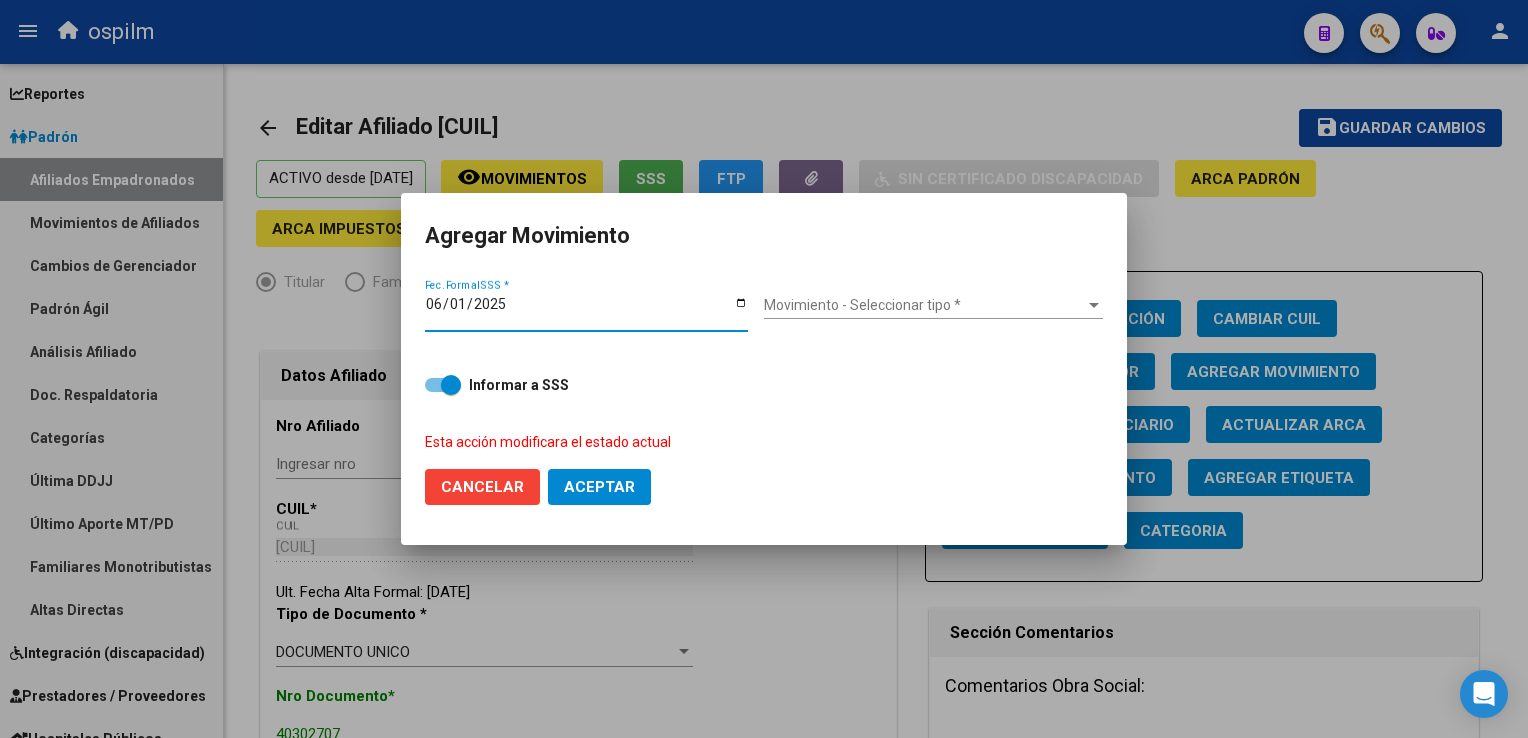 click on "Movimiento - Seleccionar tipo *" at bounding box center (924, 305) 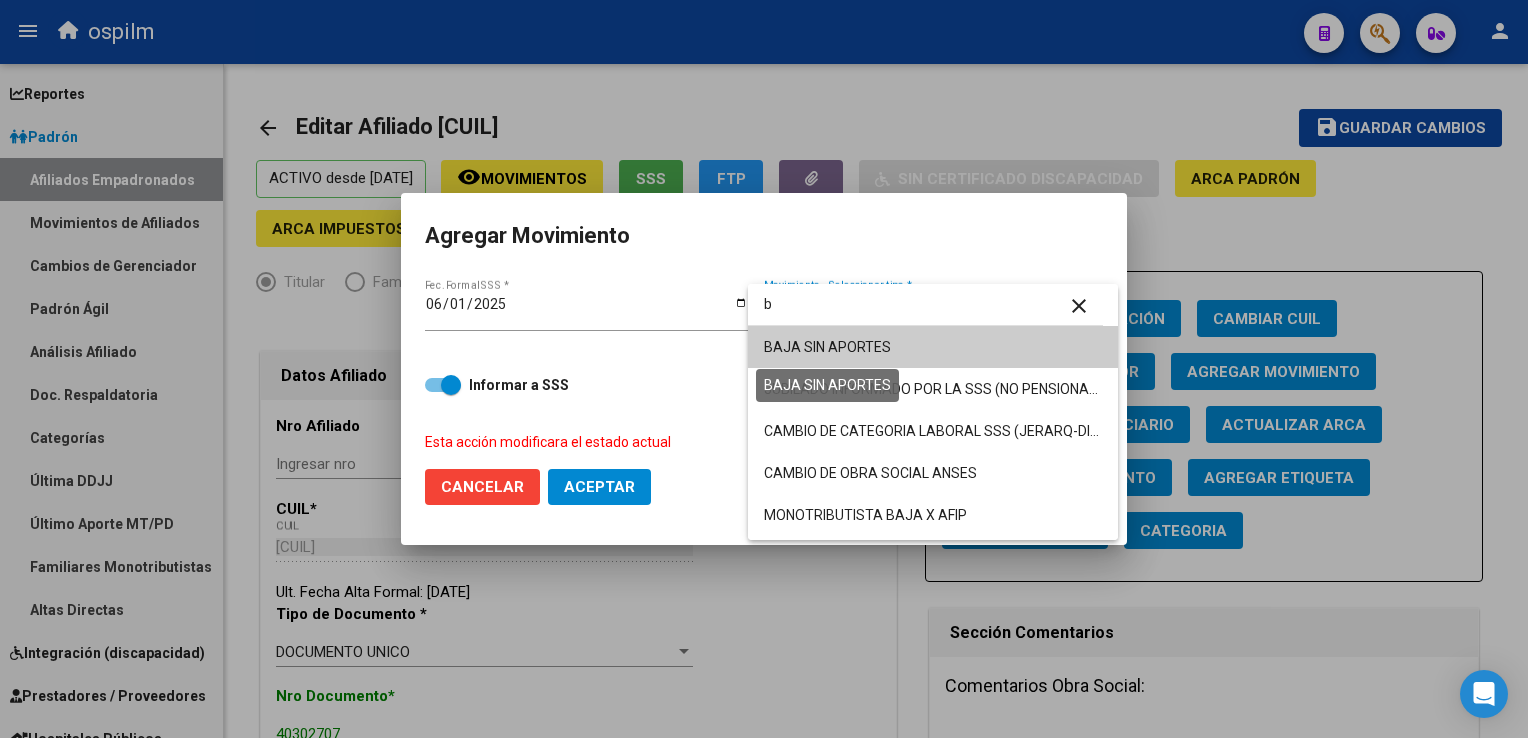 type on "b" 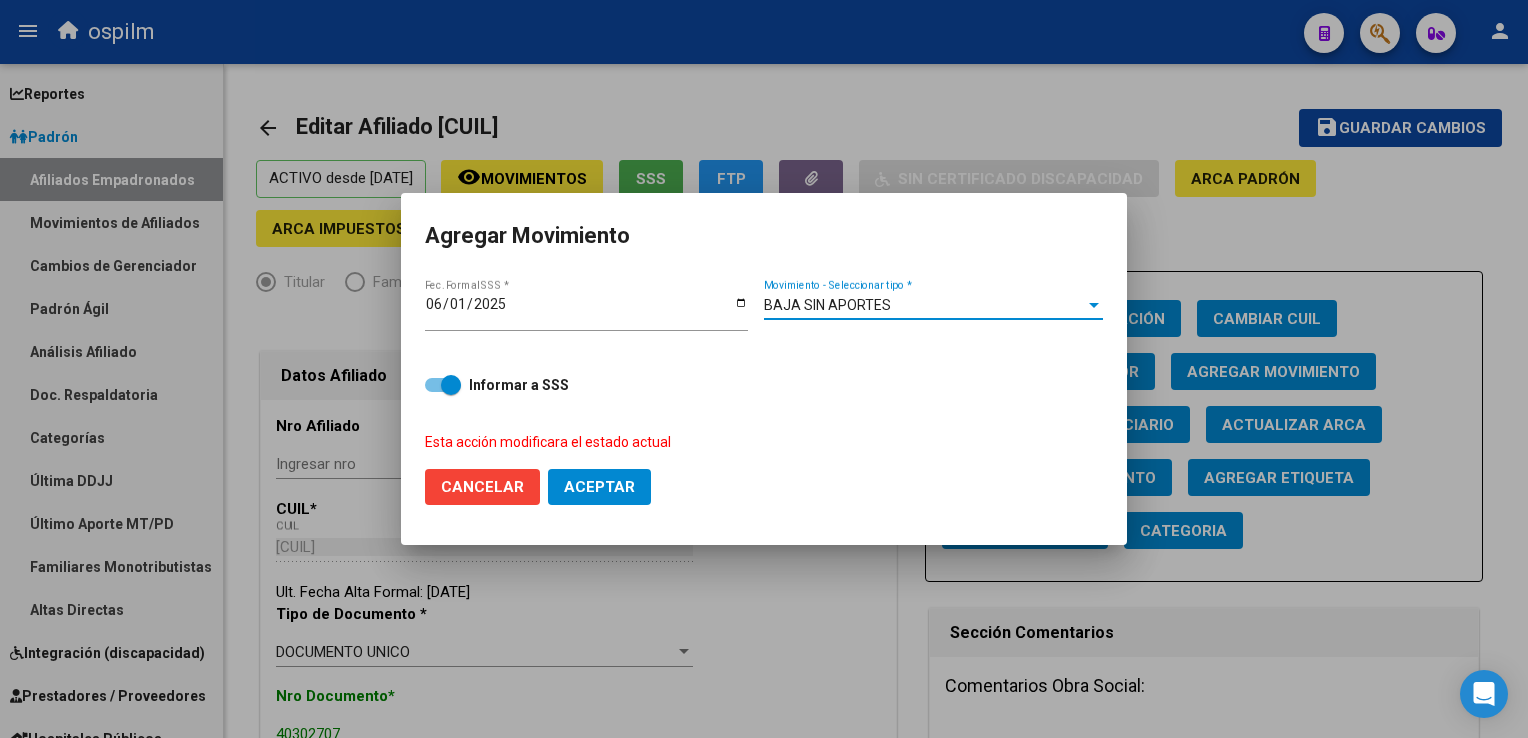 click on "Aceptar" 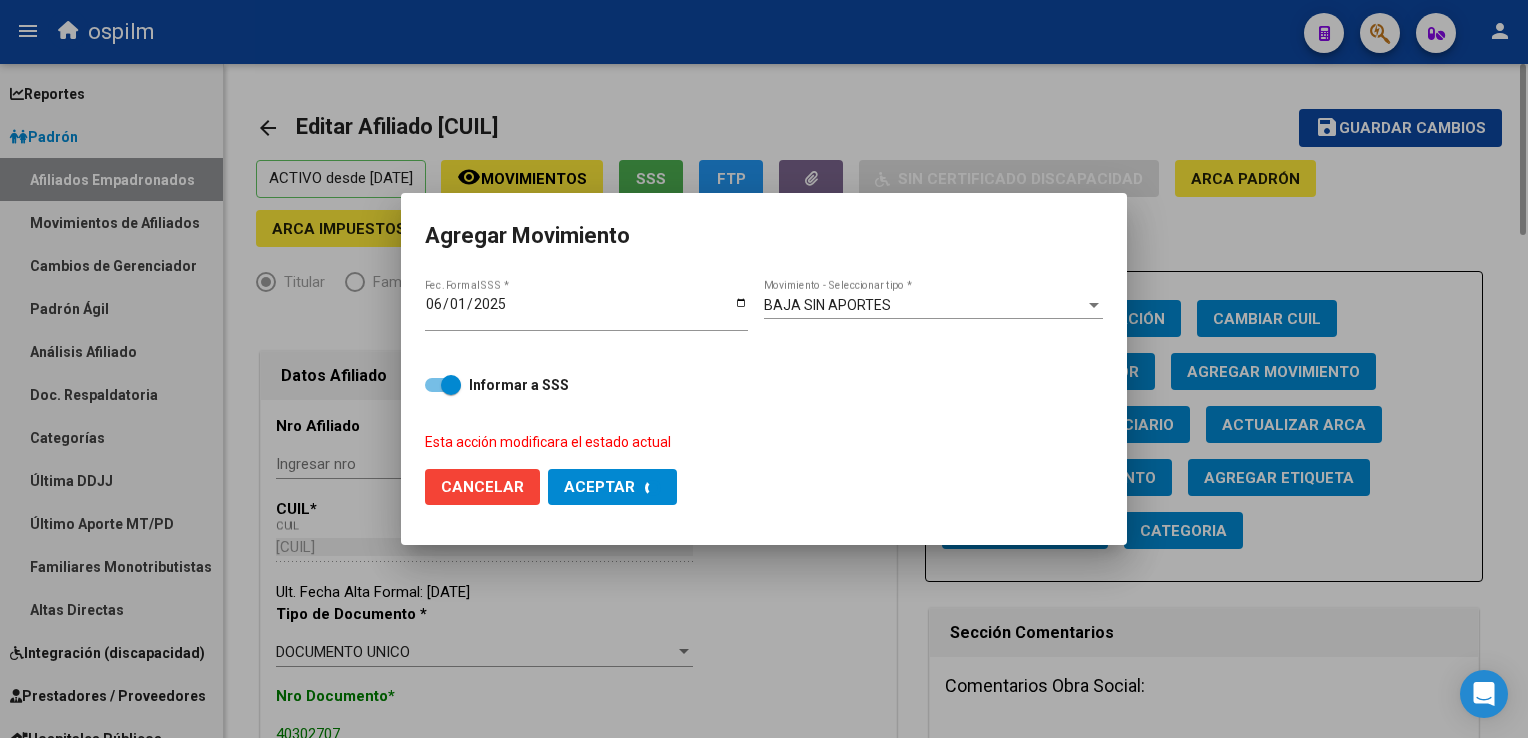checkbox on "false" 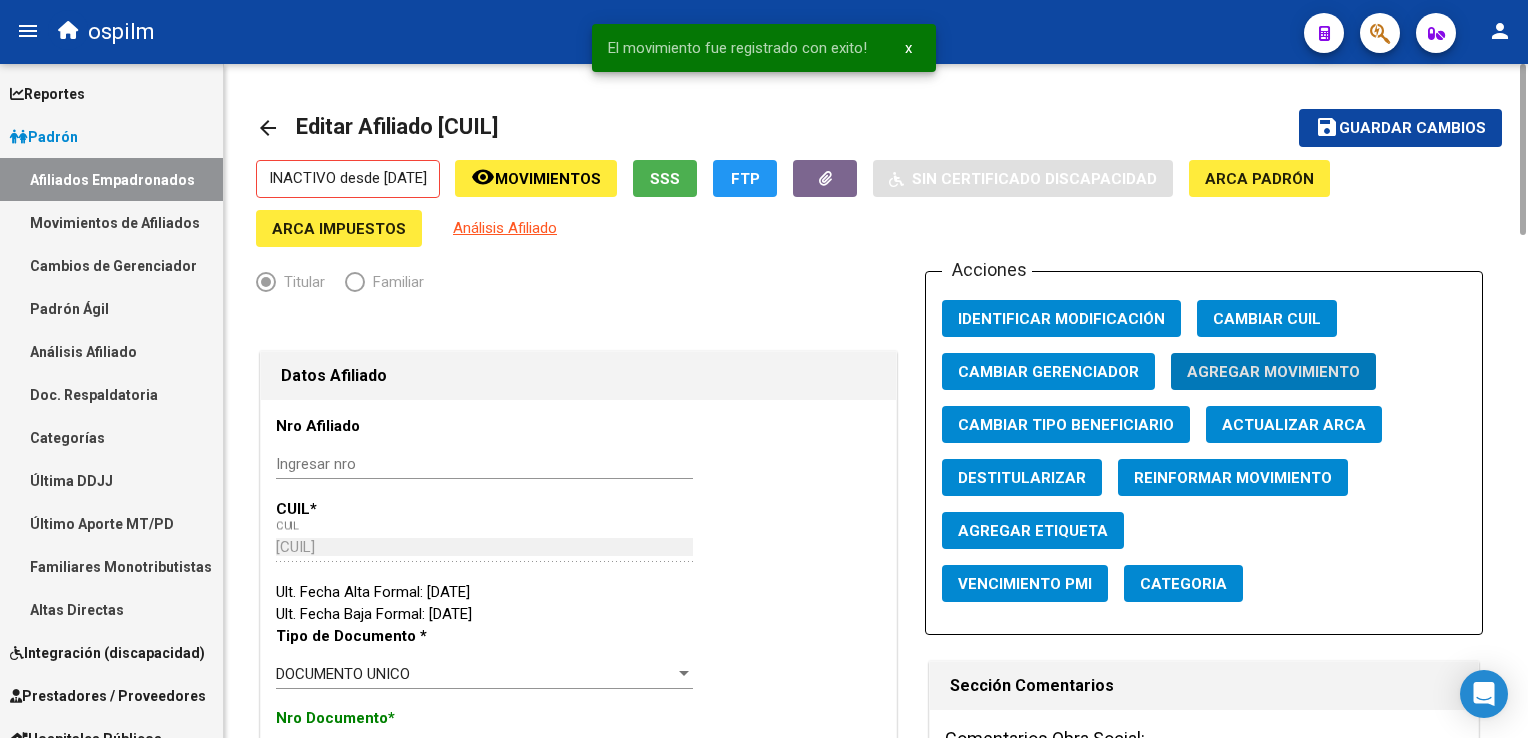 drag, startPoint x: 1407, startPoint y: 117, endPoint x: 1342, endPoint y: 130, distance: 66.287254 